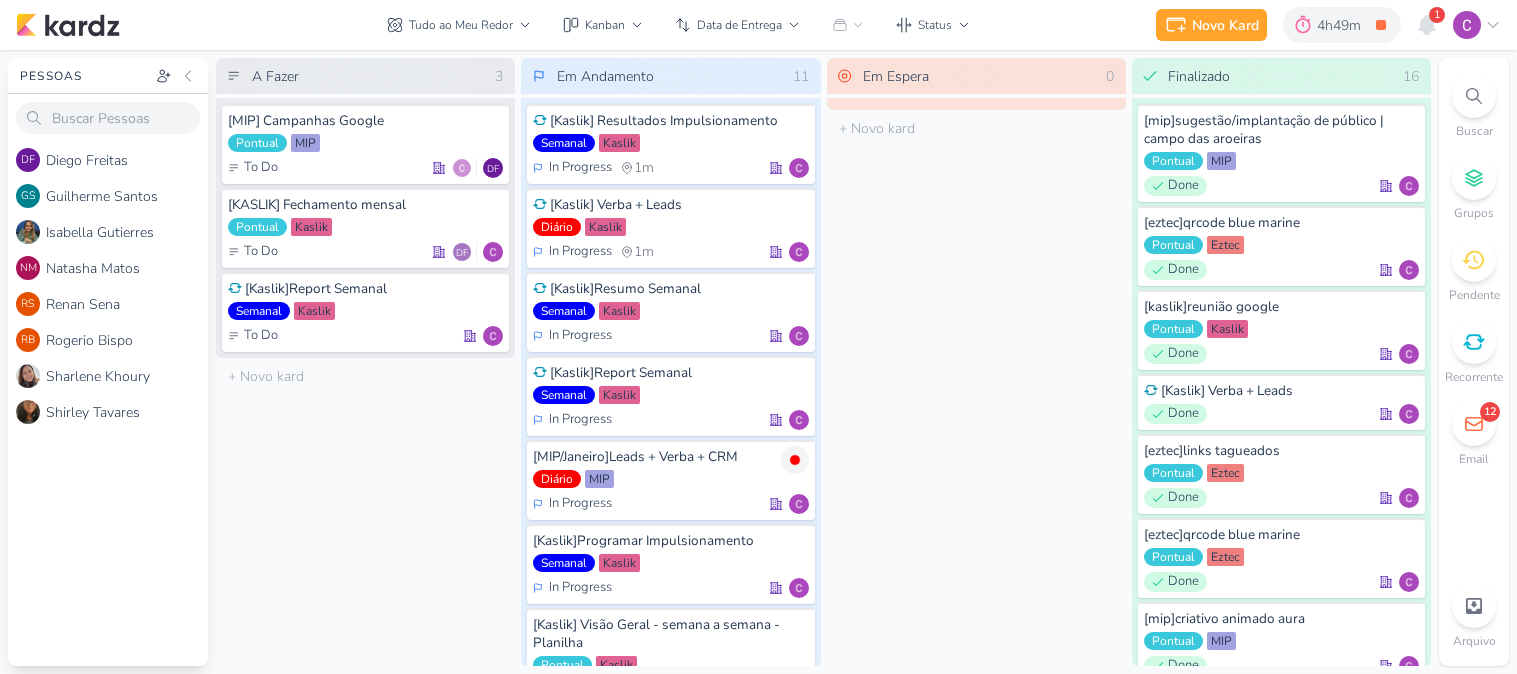 scroll, scrollTop: 0, scrollLeft: 0, axis: both 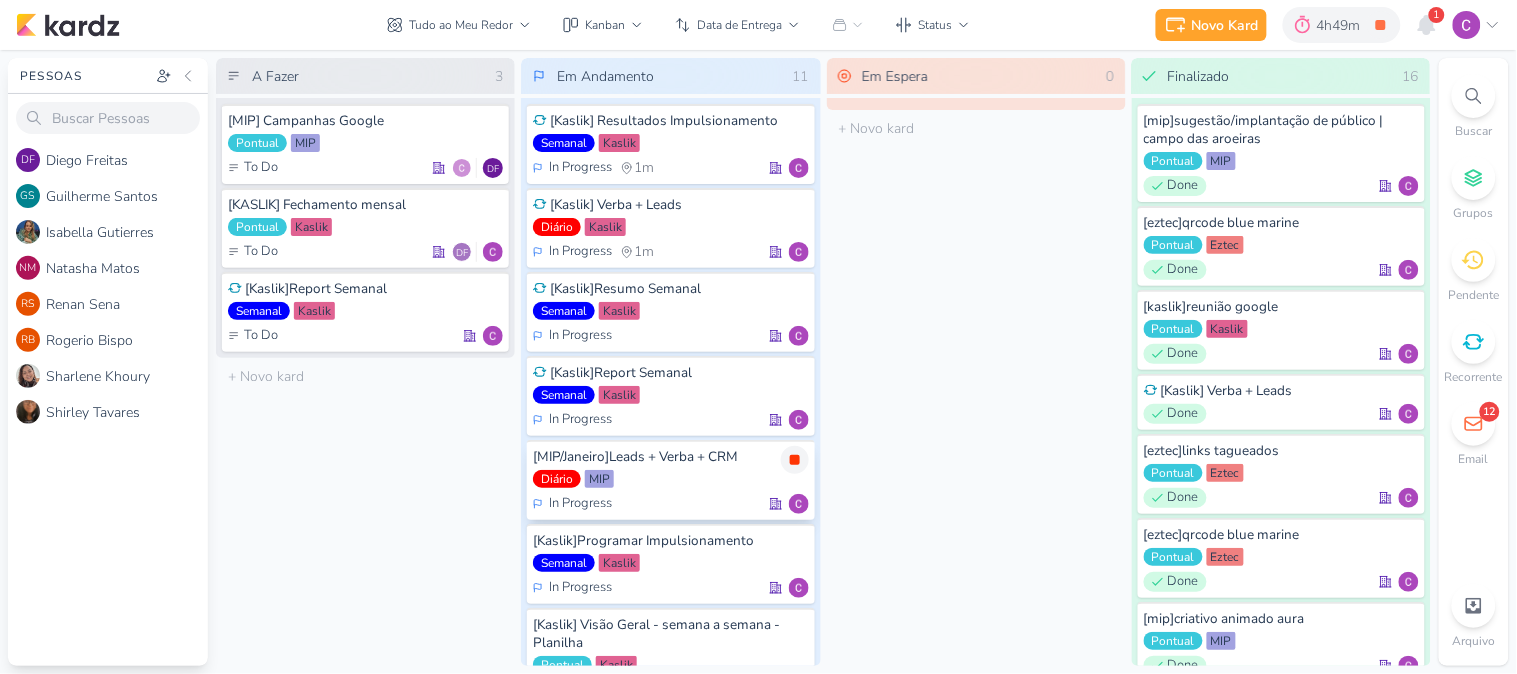 click 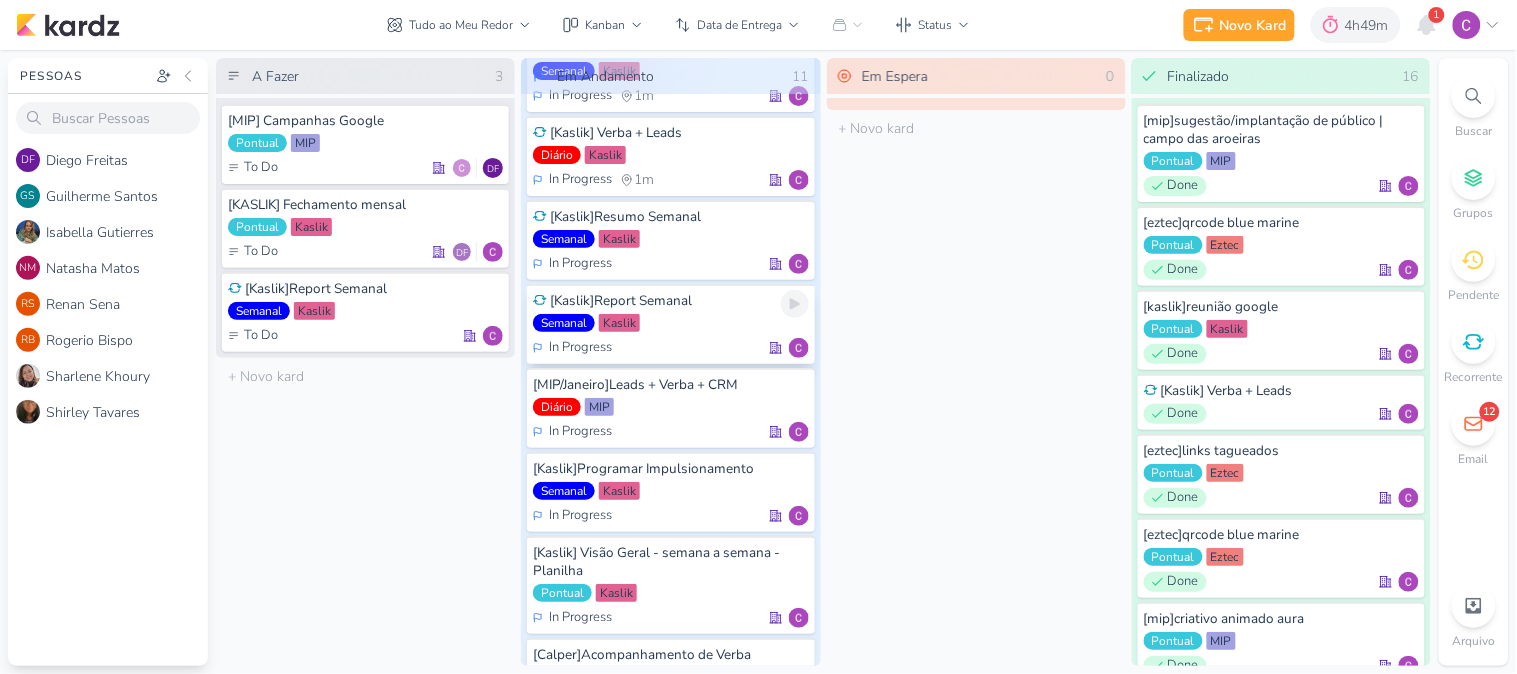 scroll, scrollTop: 111, scrollLeft: 0, axis: vertical 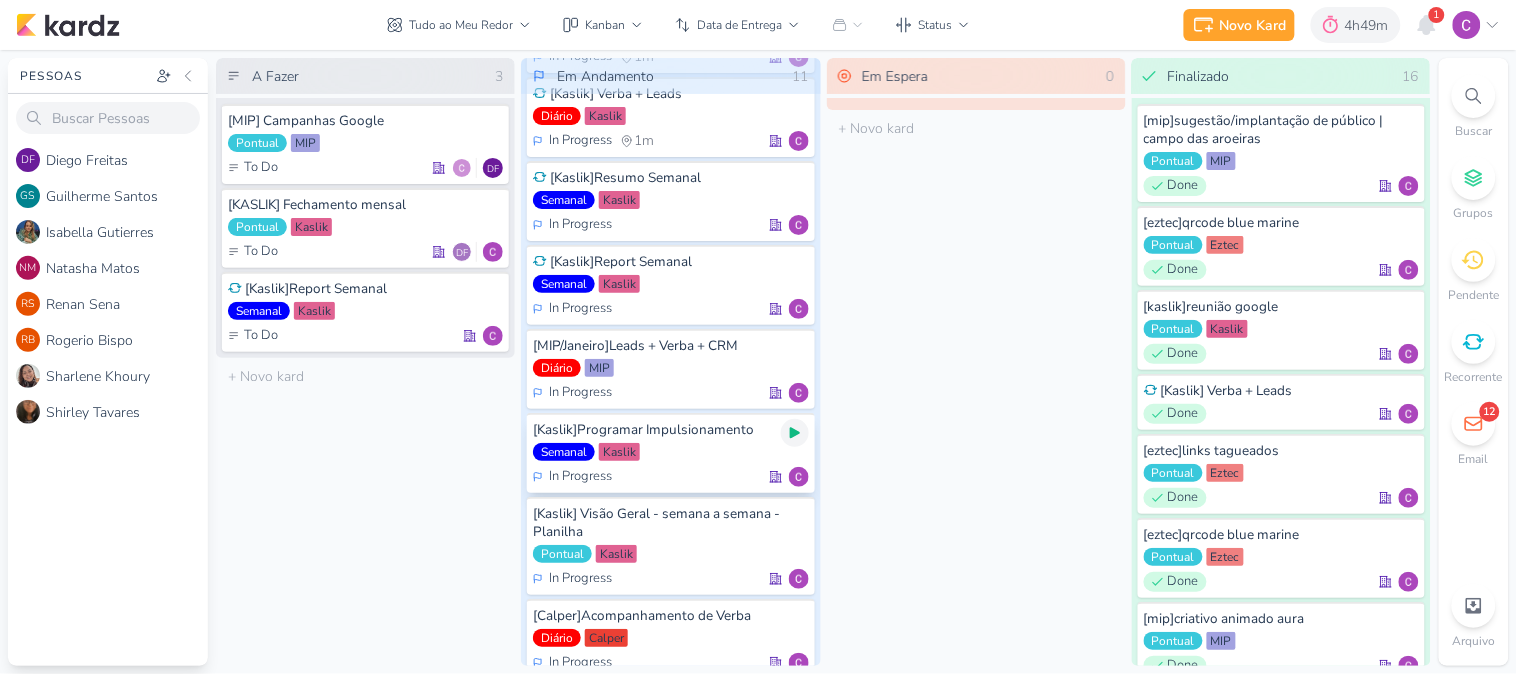 click 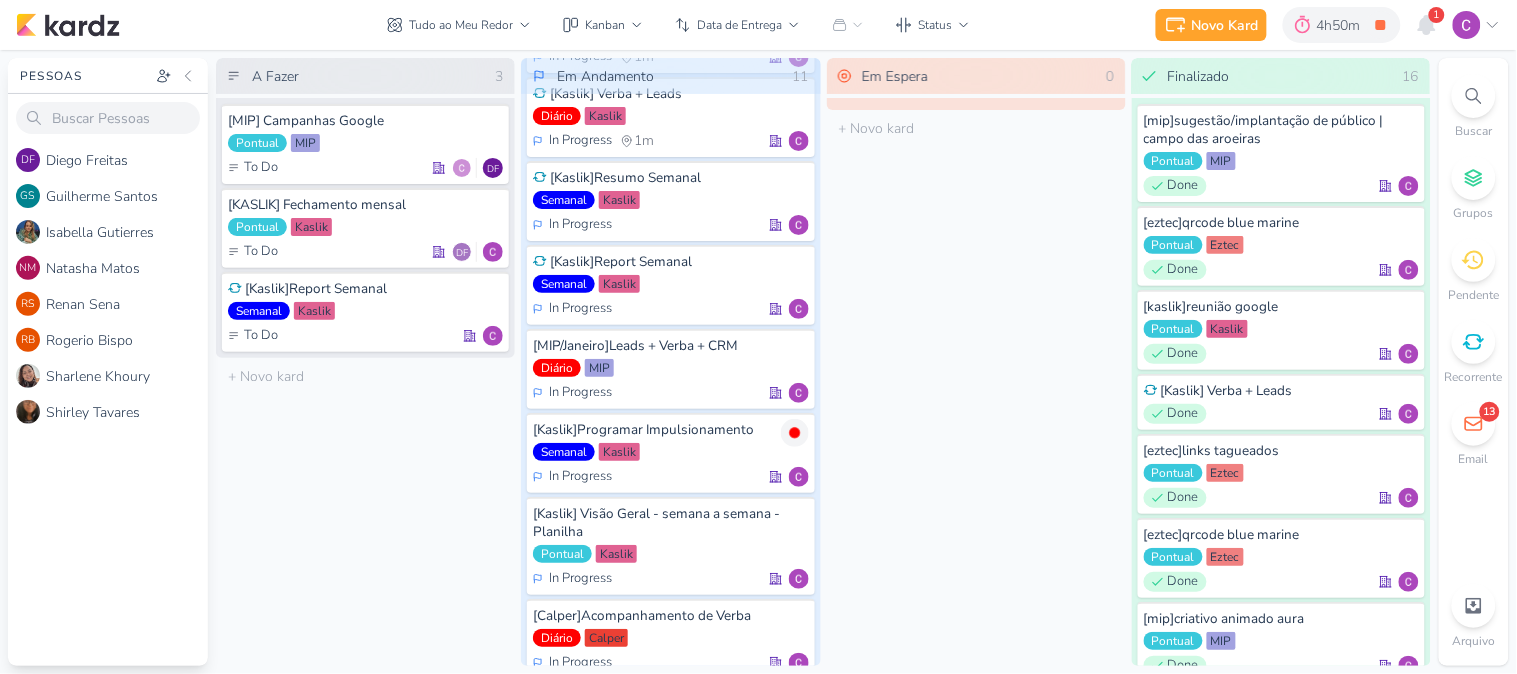 click on "Em Espera
0
O título do kard deve ter menos que 100 caracteres" at bounding box center (976, 362) 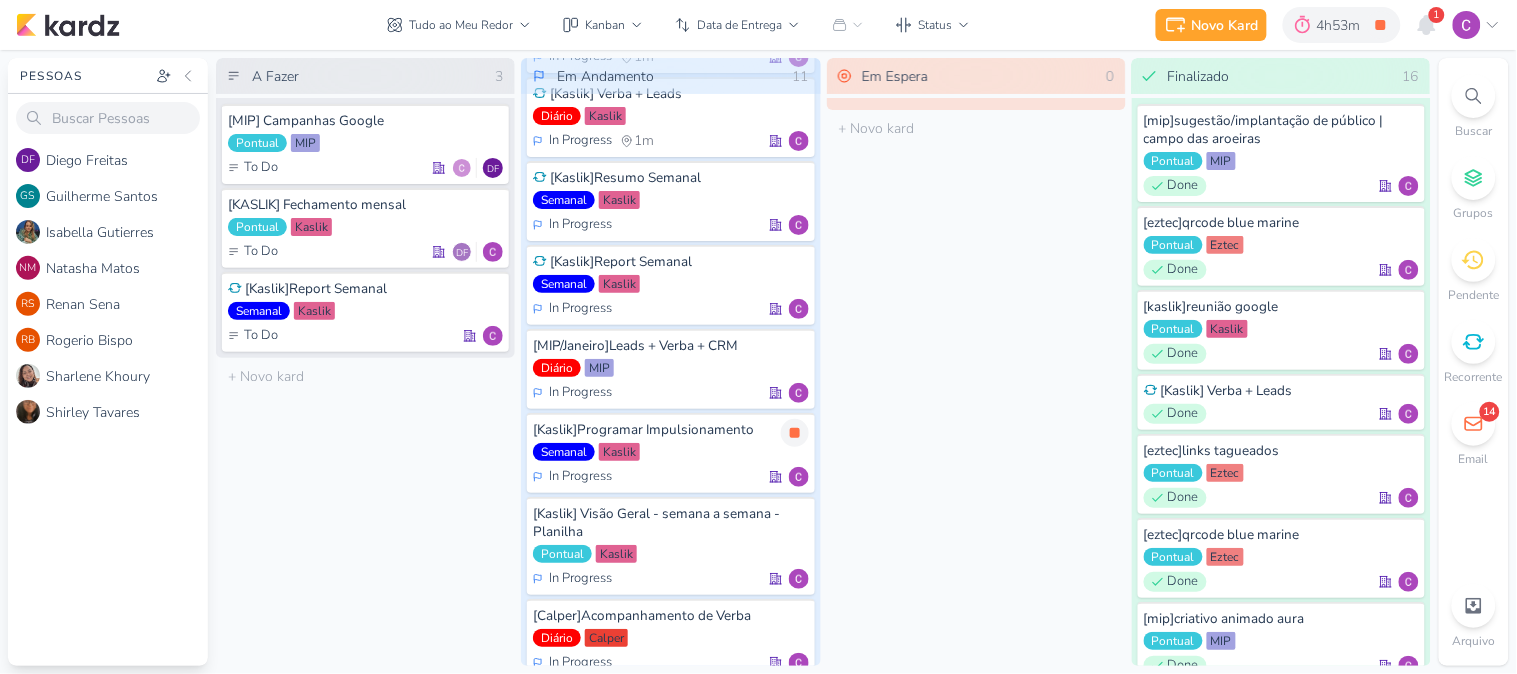 click on "Em Espera
0
O título do kard deve ter menos que 100 caracteres" at bounding box center (976, 362) 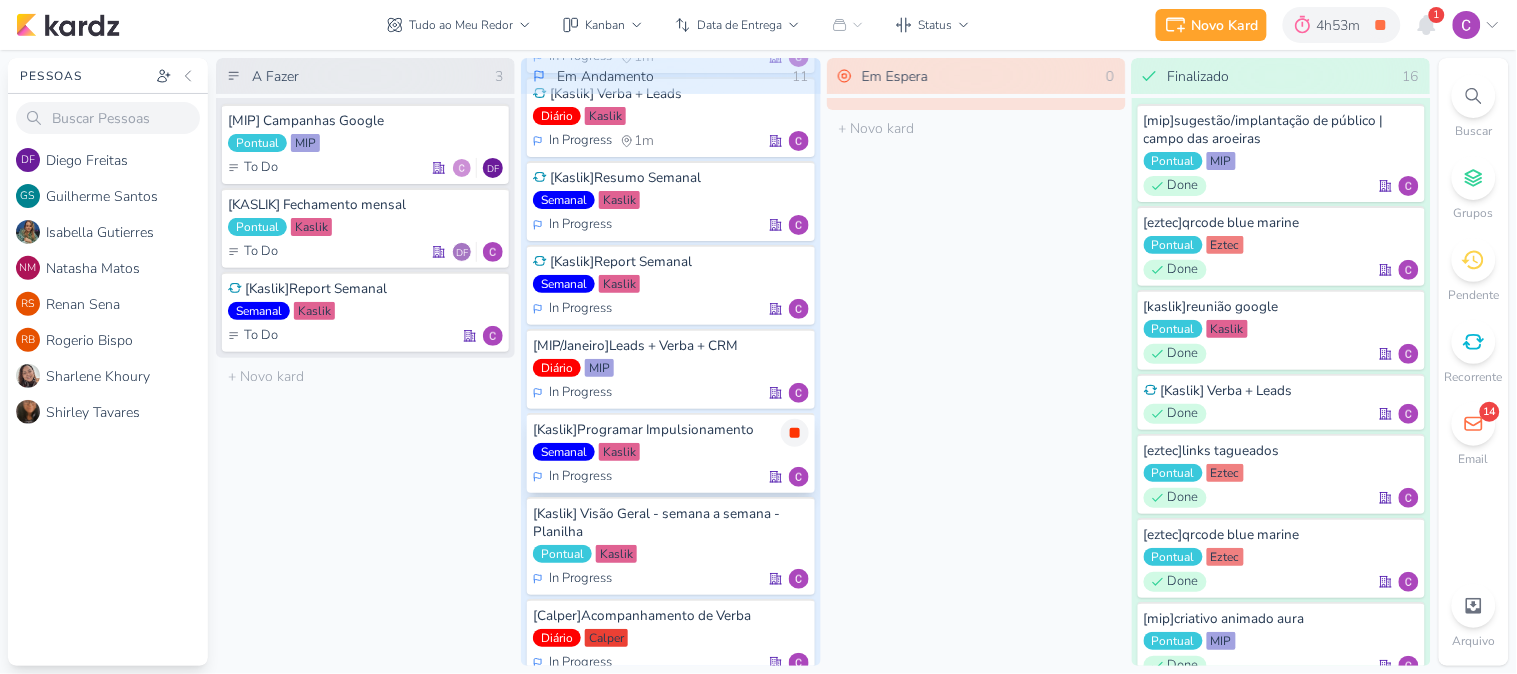 click 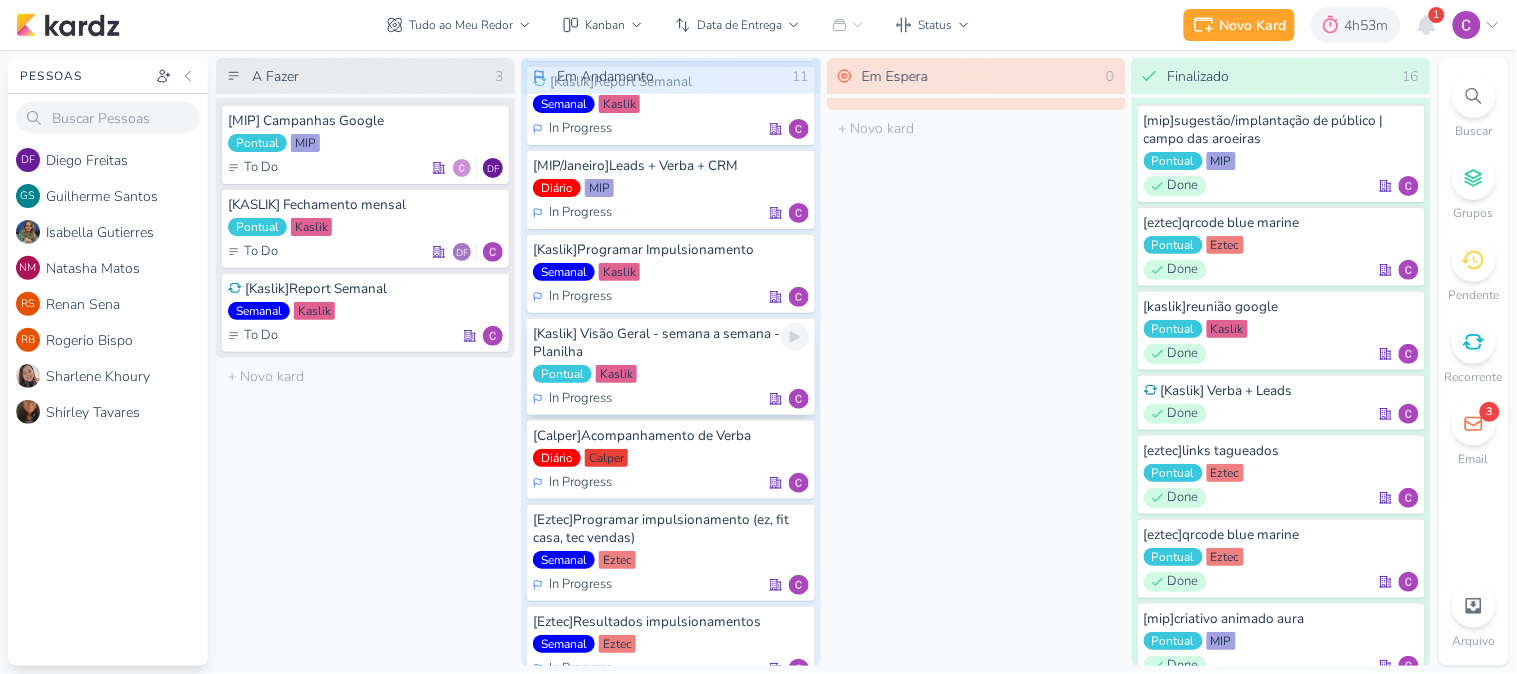 scroll, scrollTop: 425, scrollLeft: 0, axis: vertical 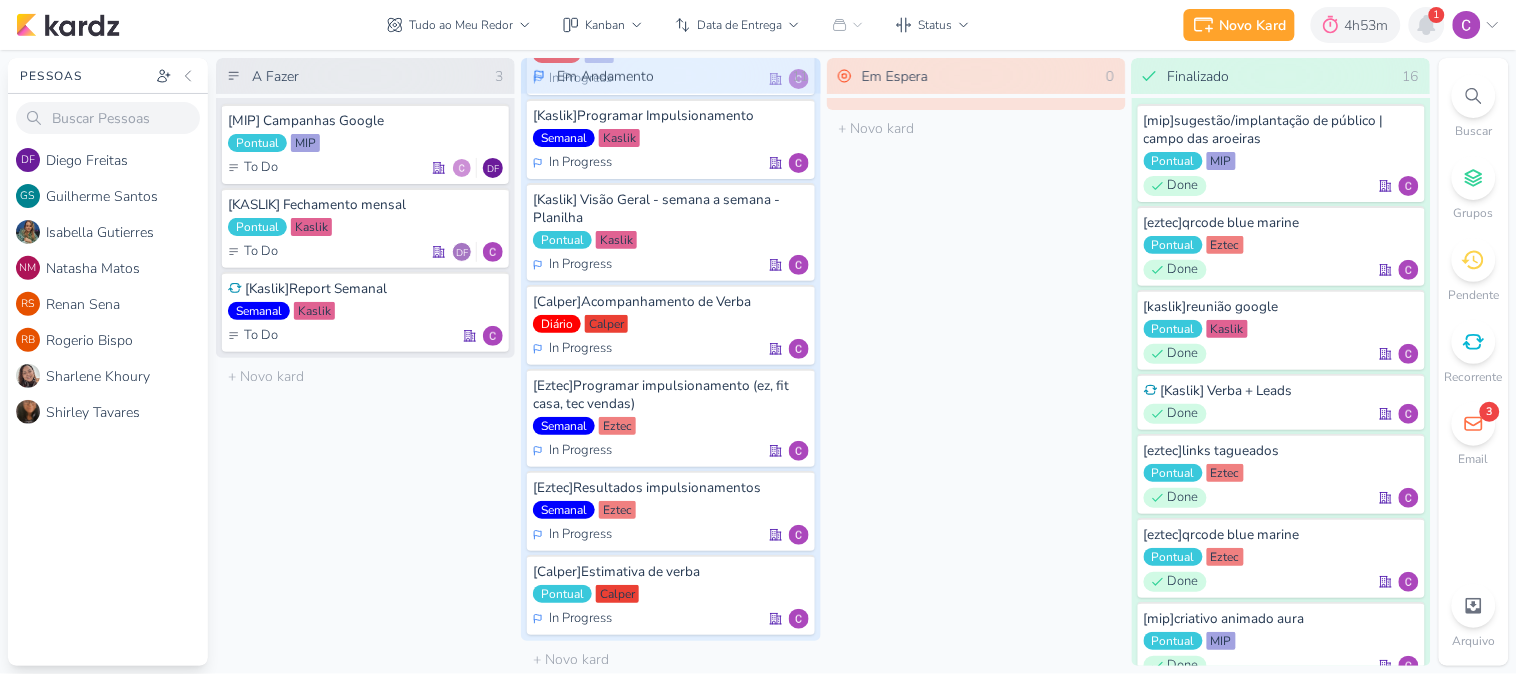 click 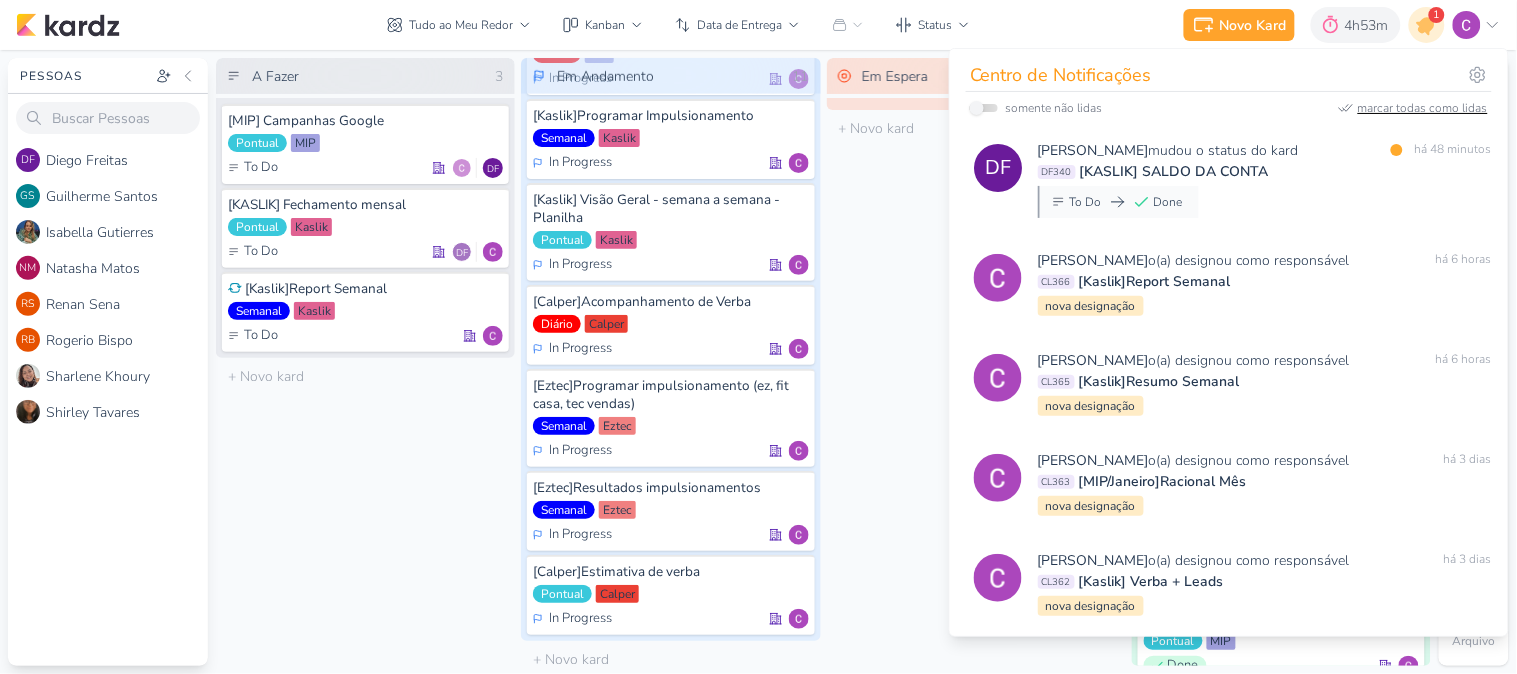 click on "marcar todas como lidas" at bounding box center (1423, 108) 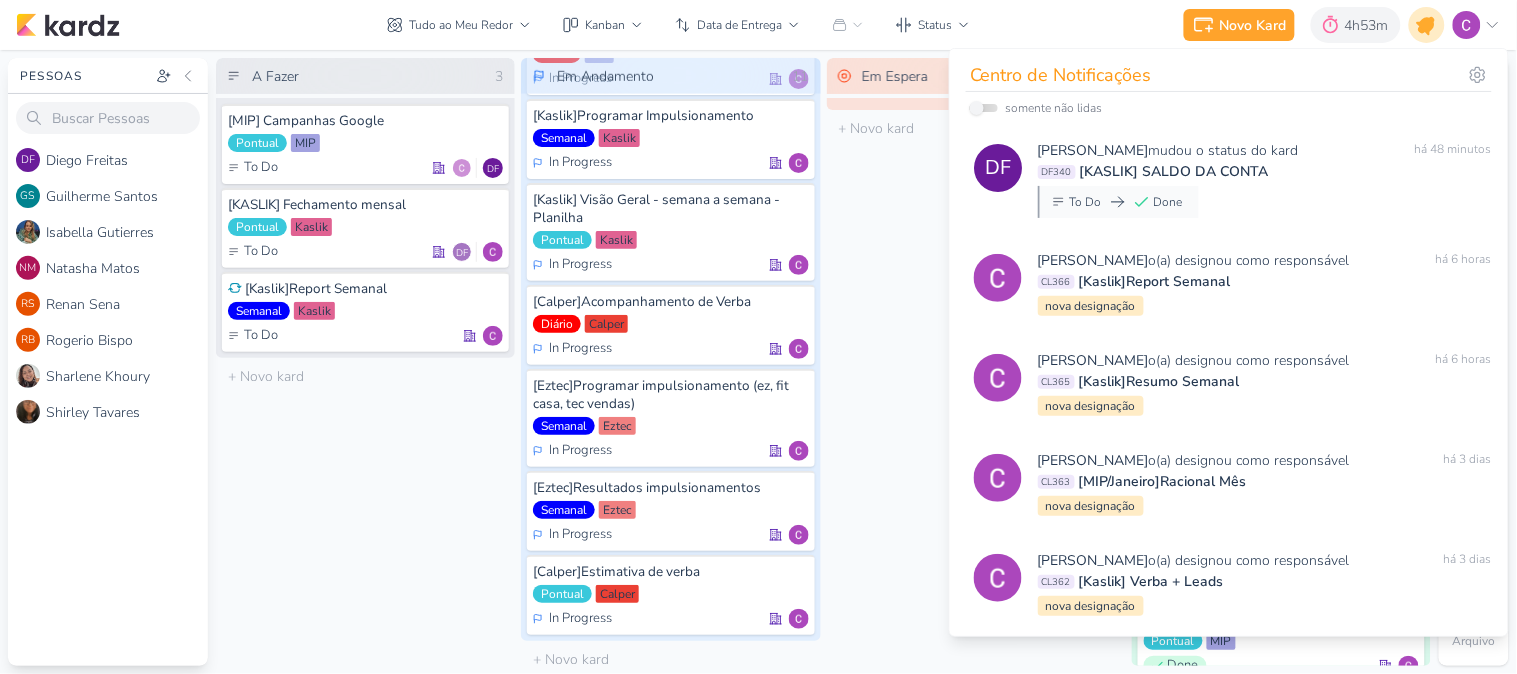 click 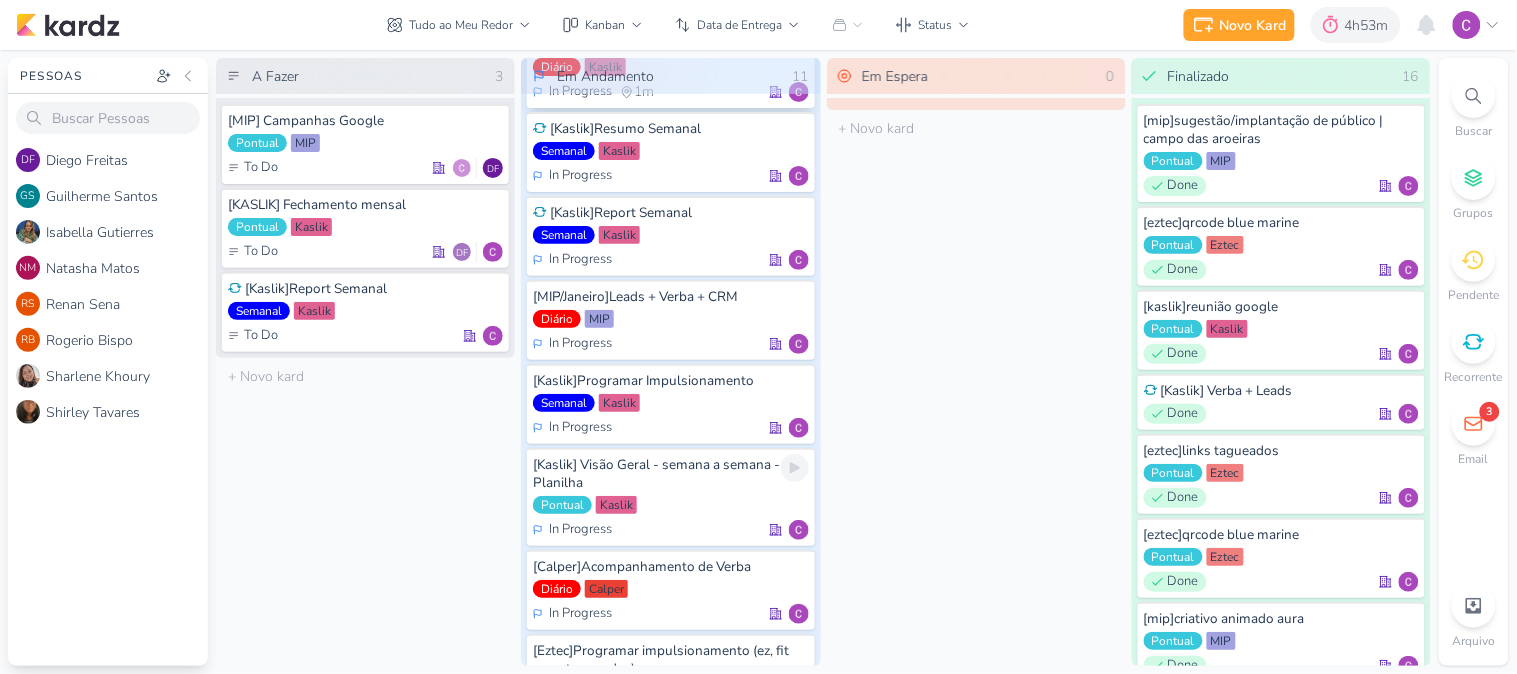 scroll, scrollTop: 0, scrollLeft: 0, axis: both 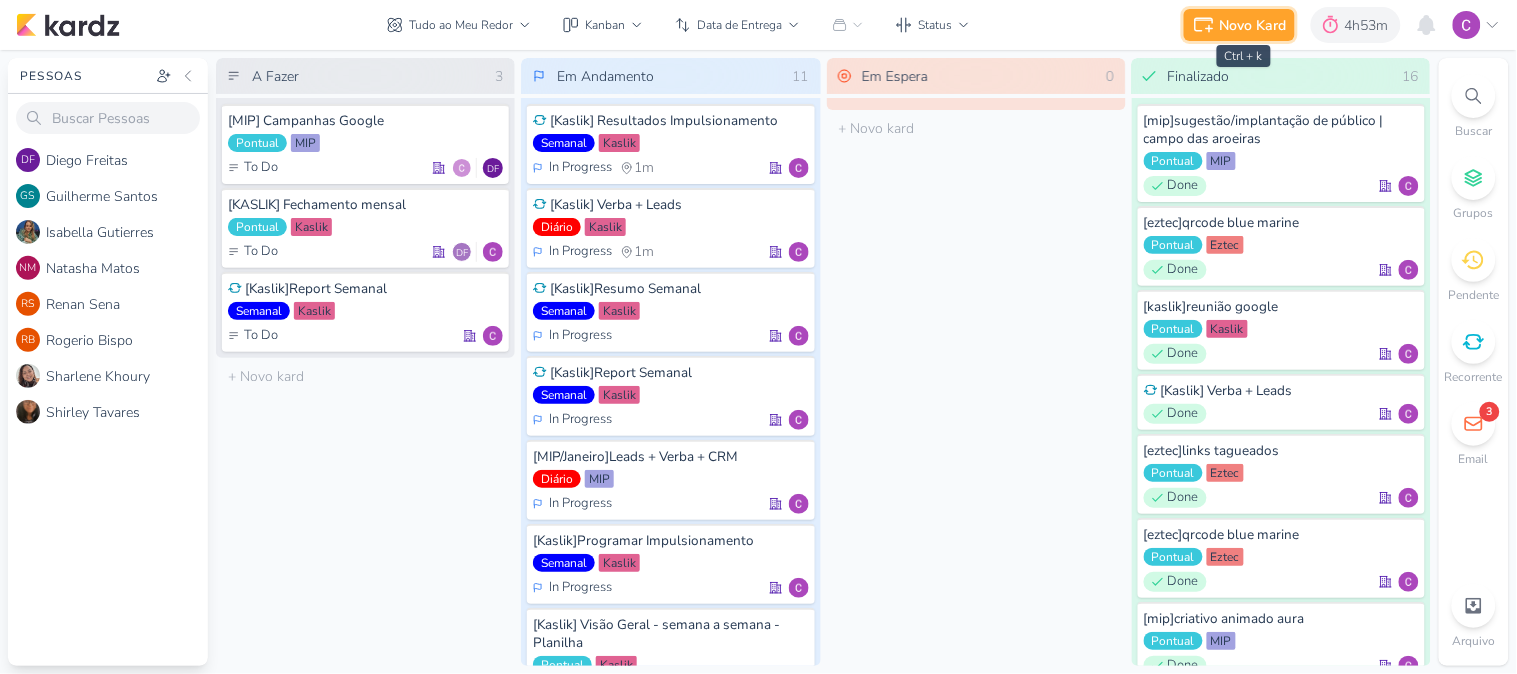 click on "Novo Kard" at bounding box center (1253, 25) 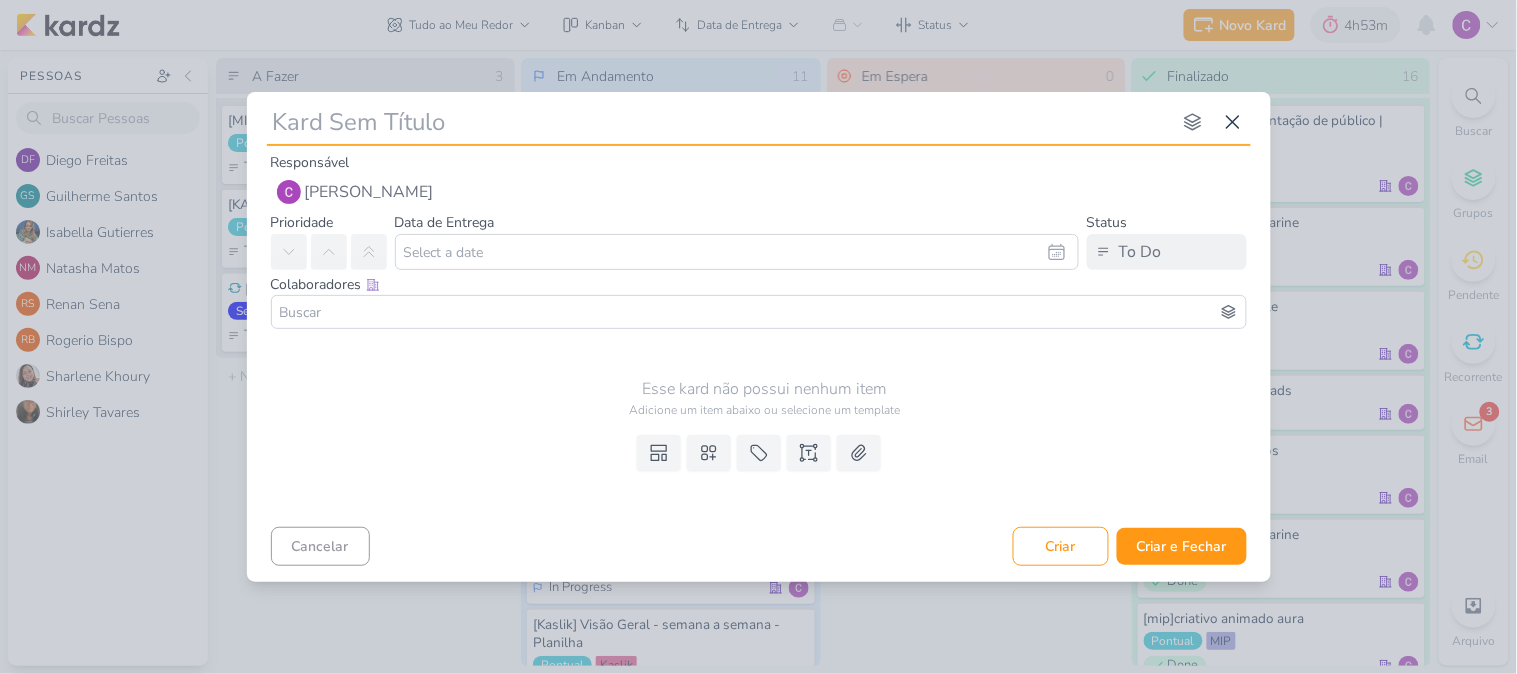 type on "[" 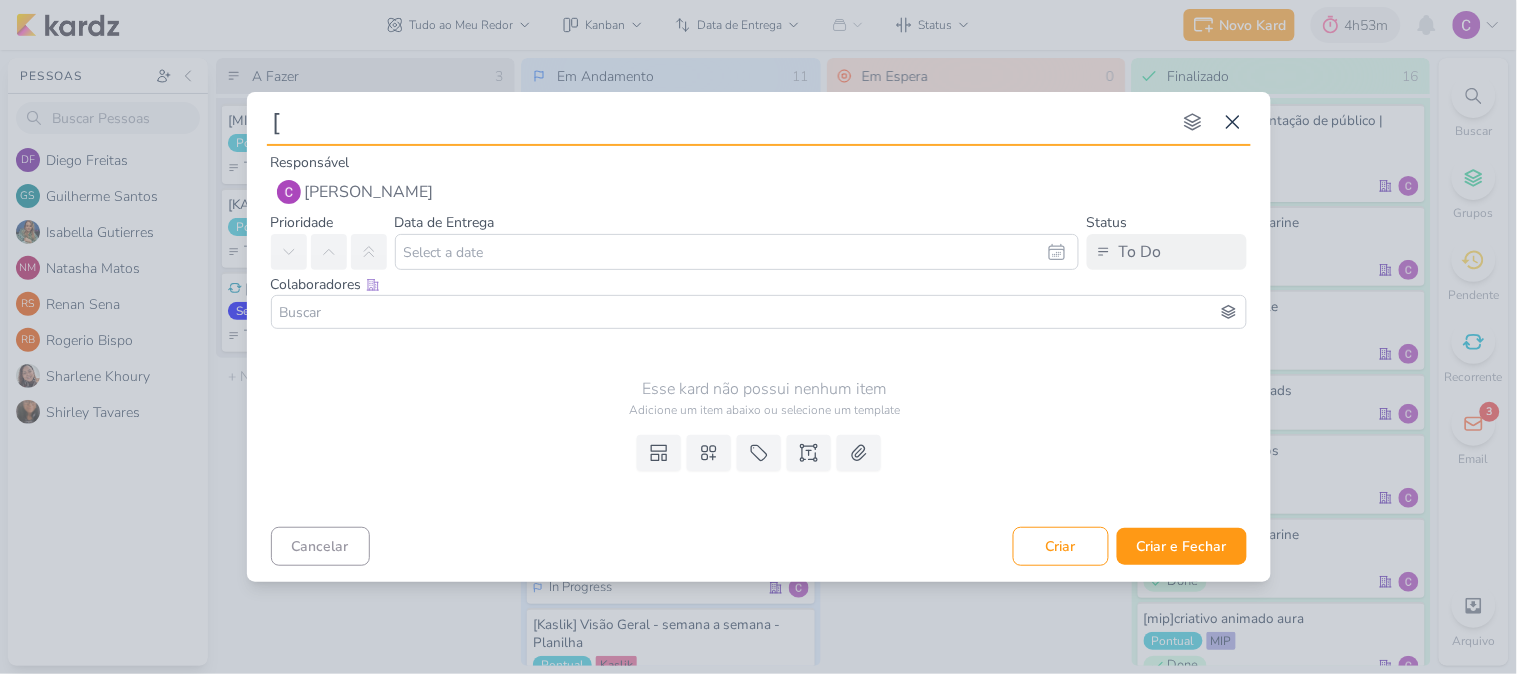 type 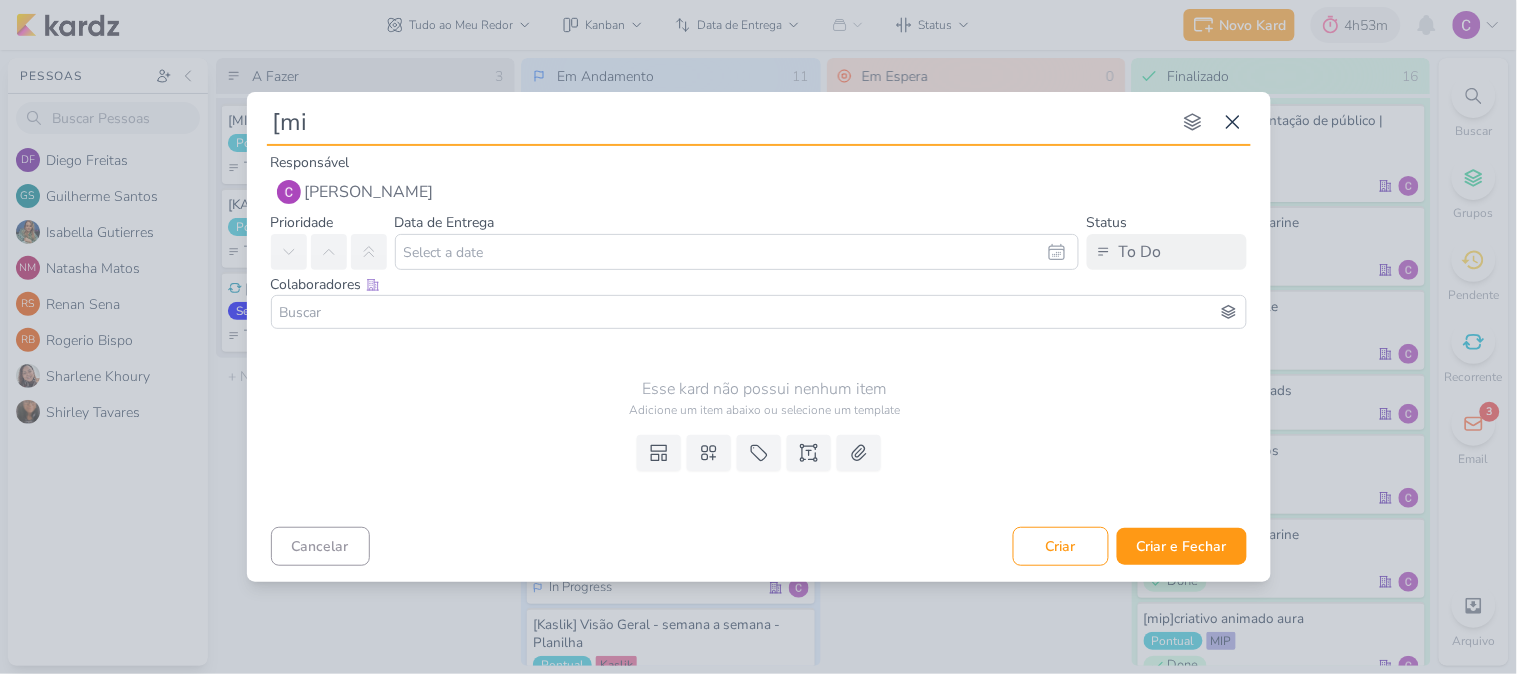 type on "[mip" 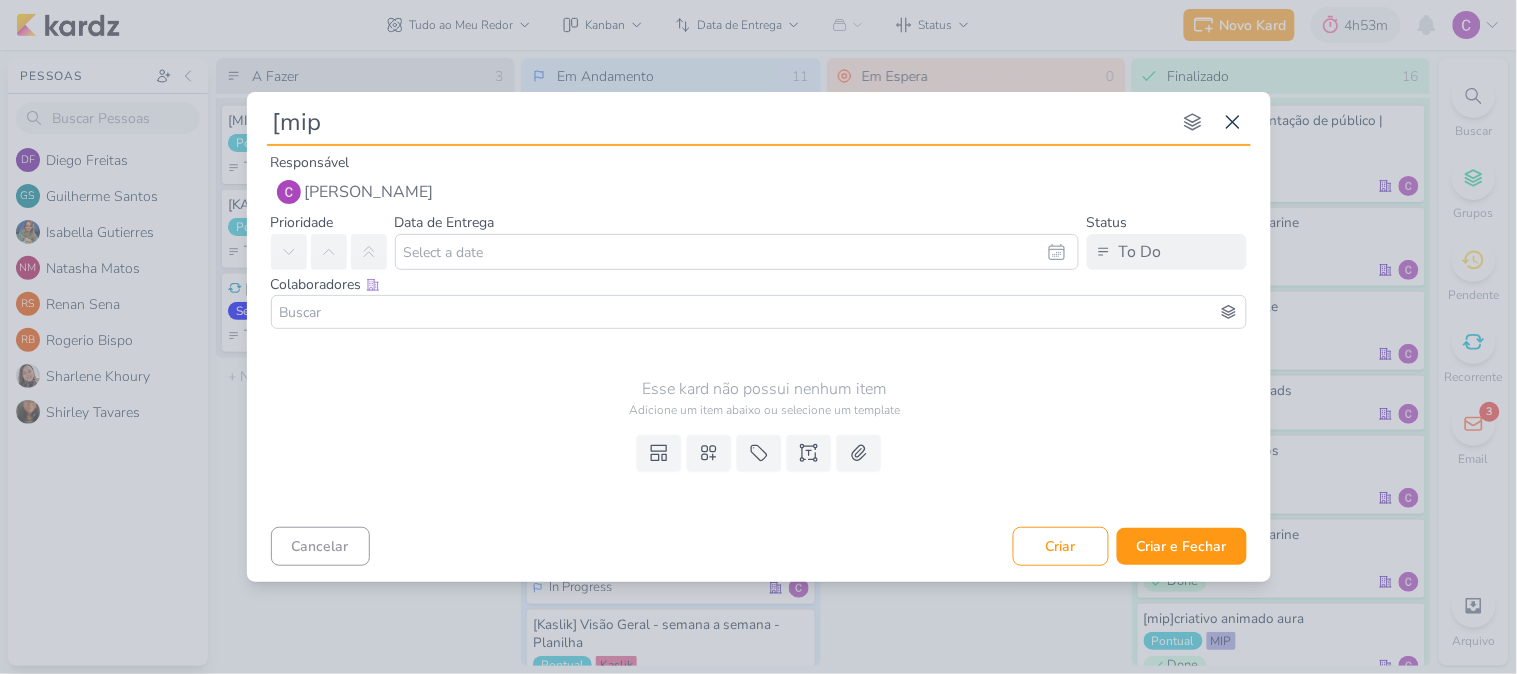 type 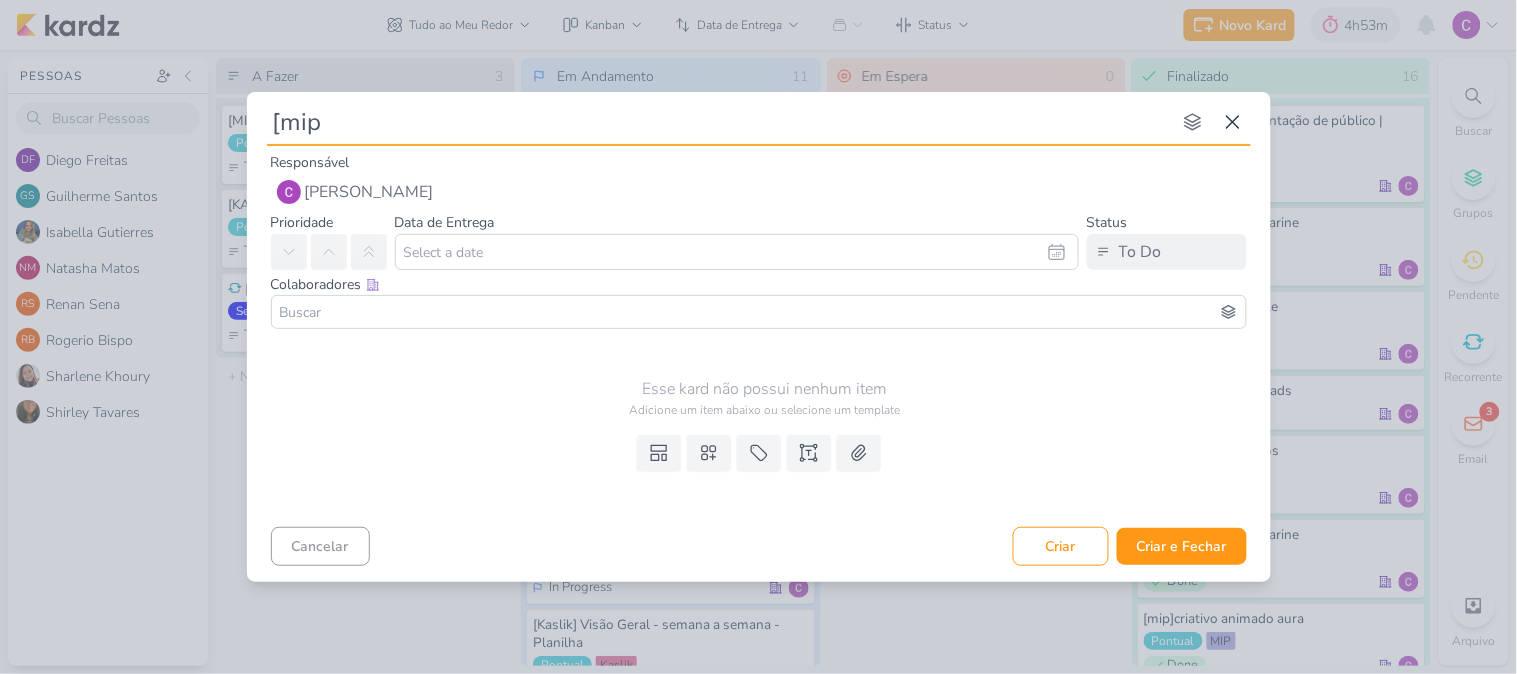 type on "[mip]" 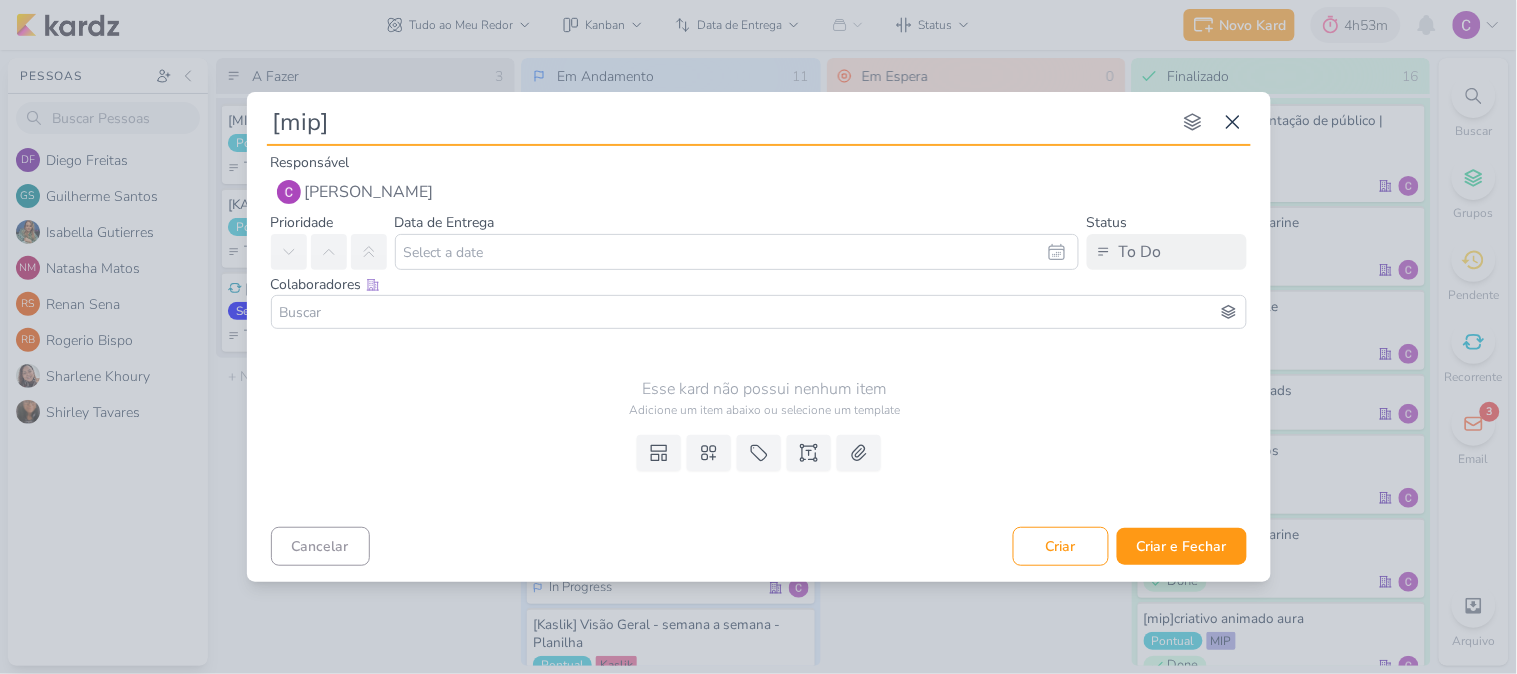 type 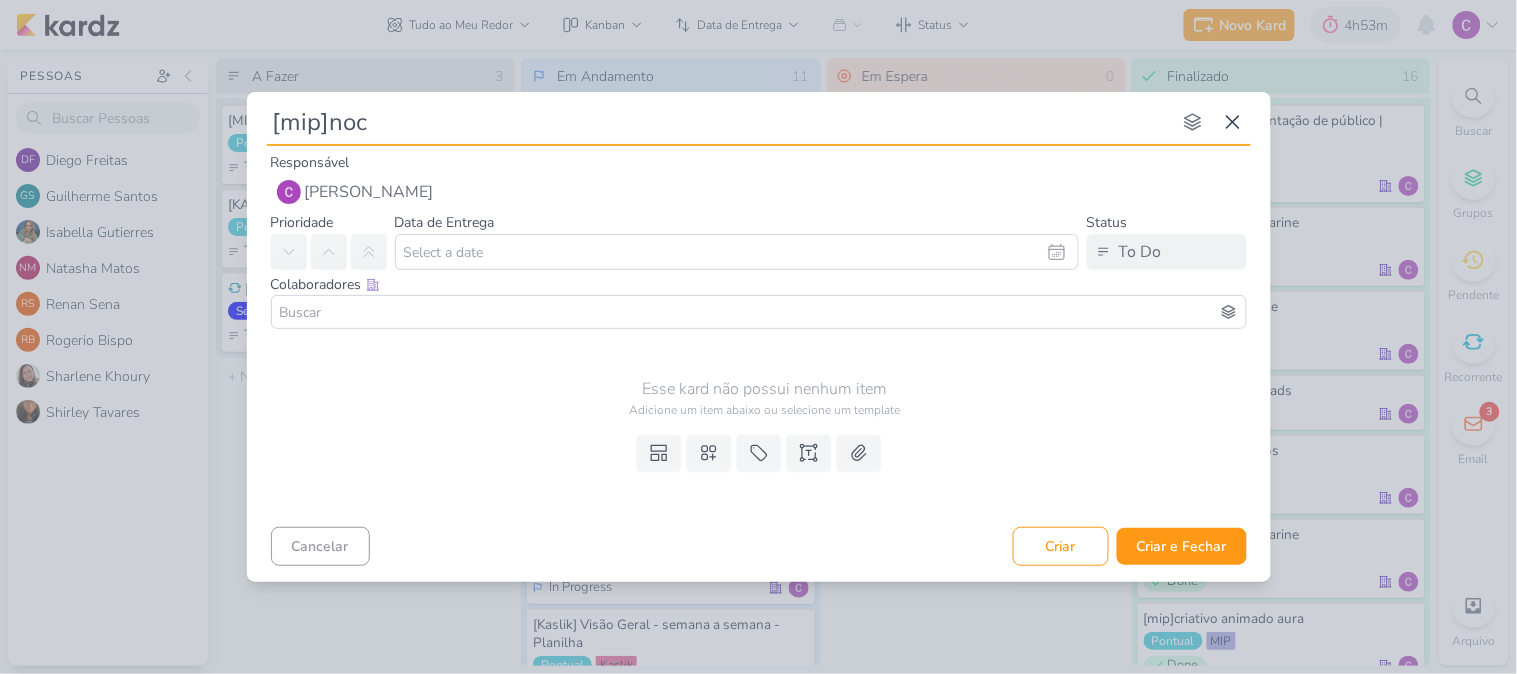 type on "[mip]no" 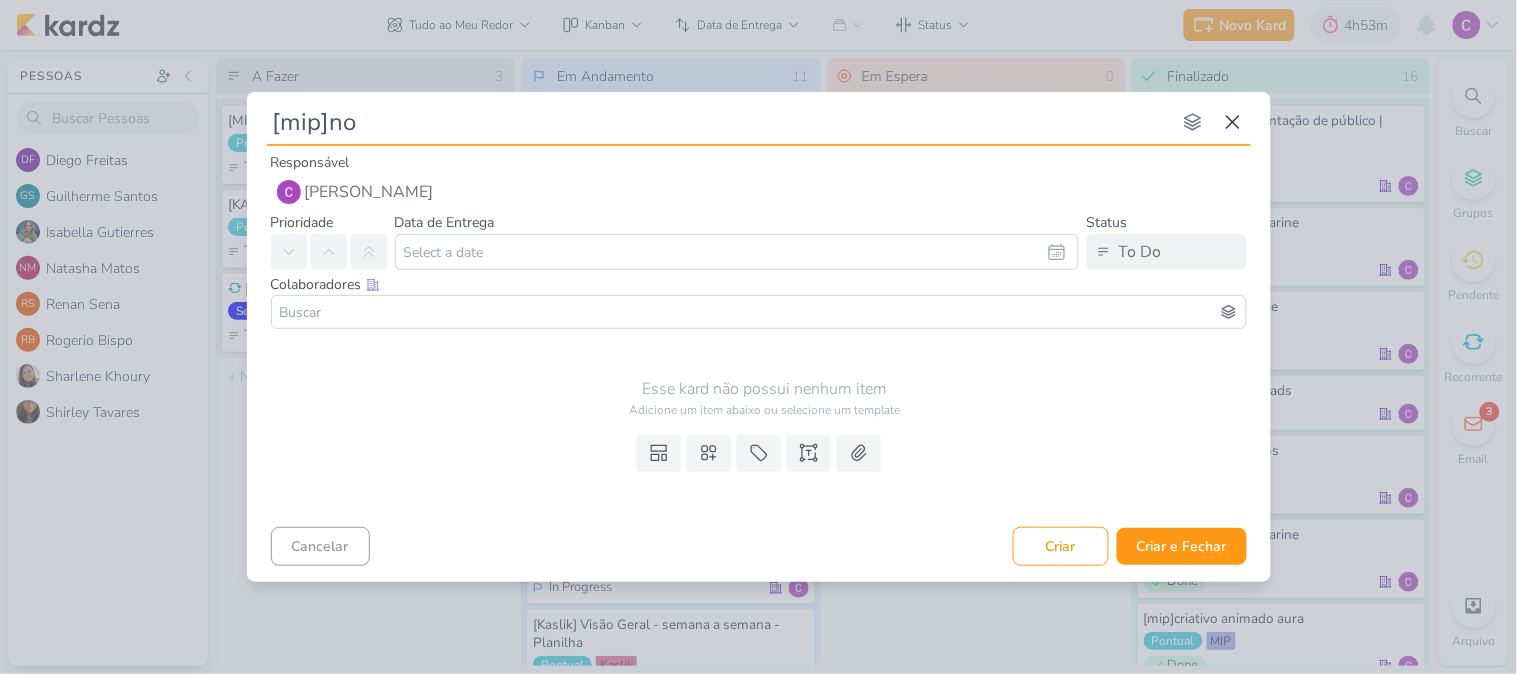 type 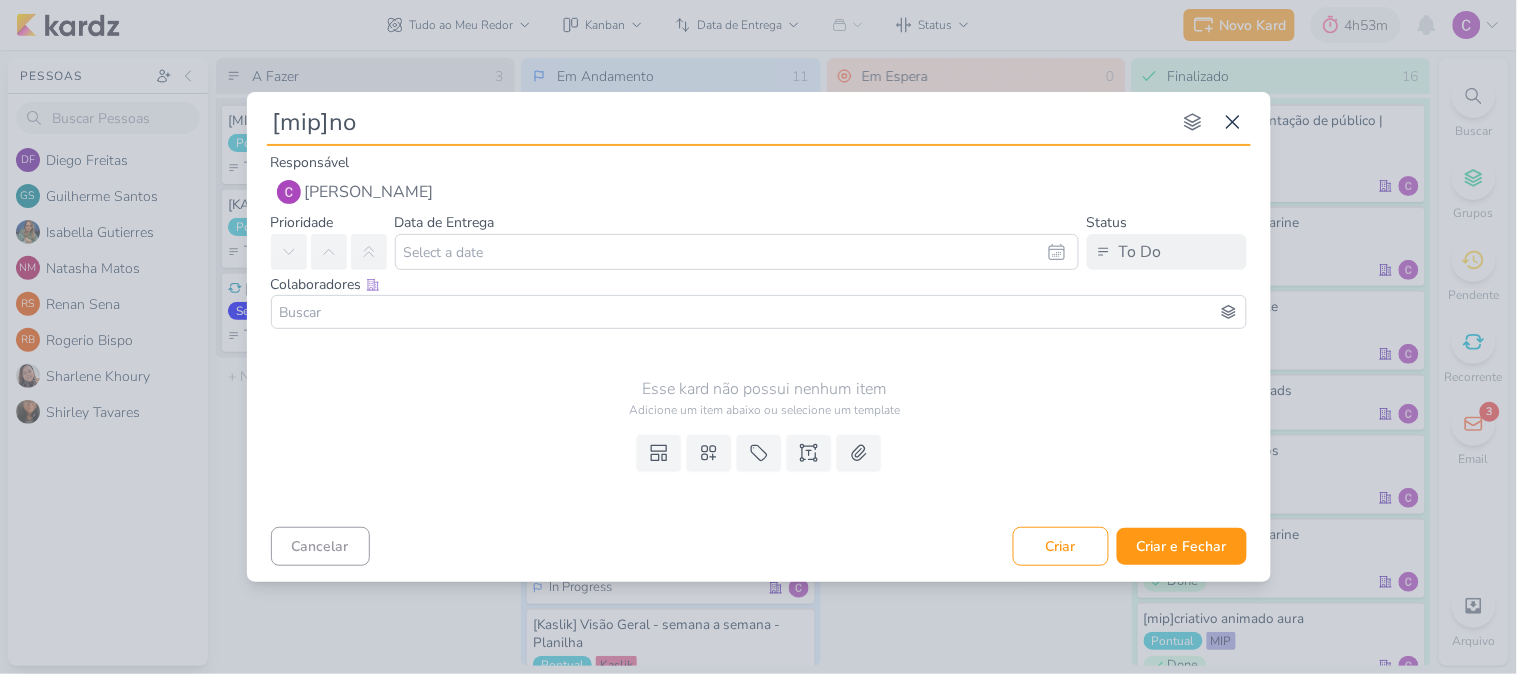 type on "[mip]nov" 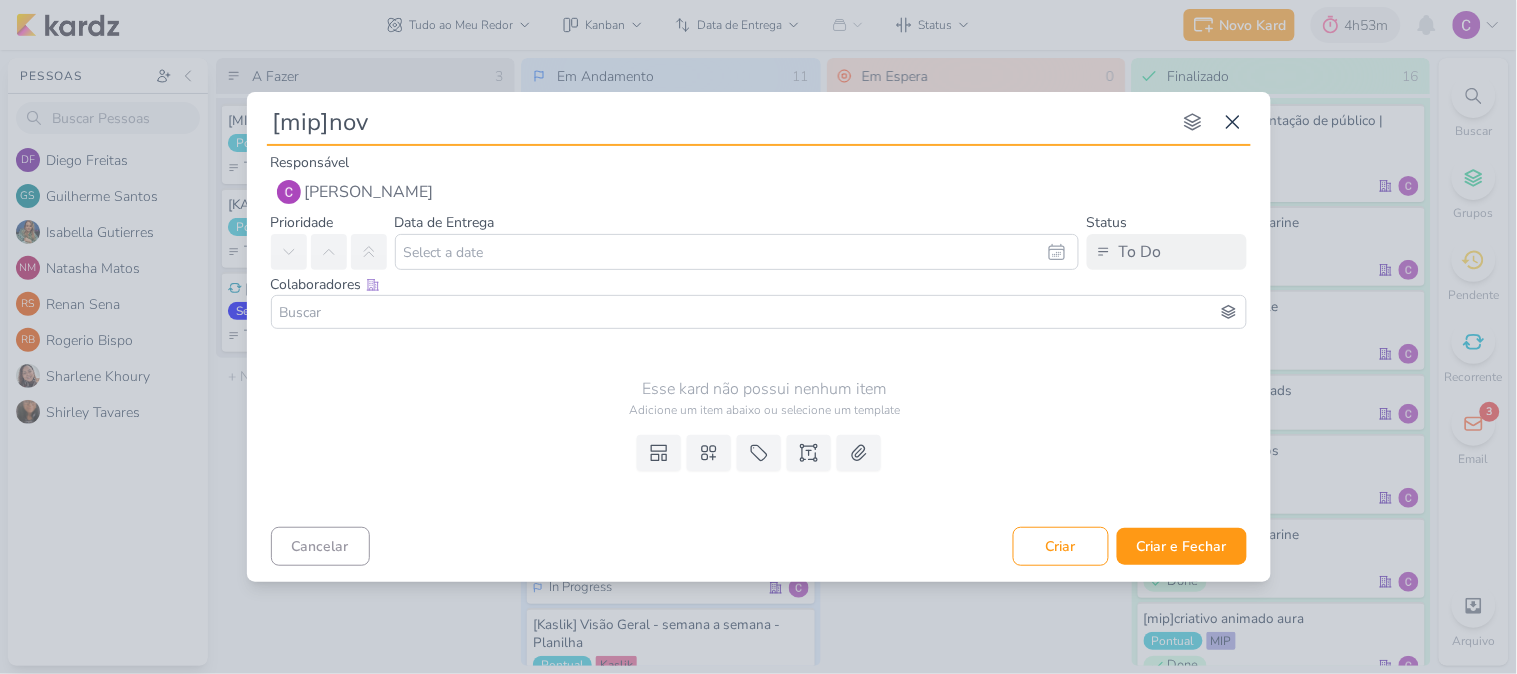 type 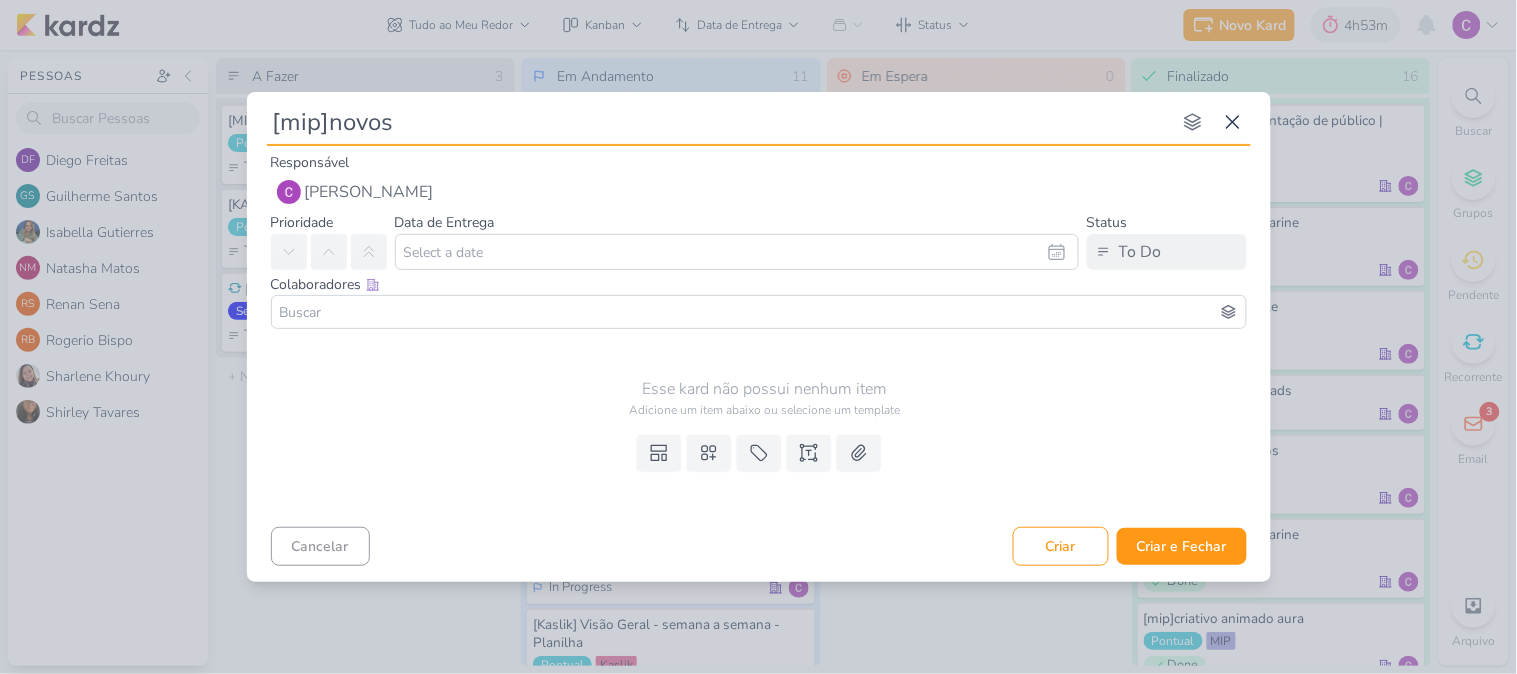 type on "[mip]novos" 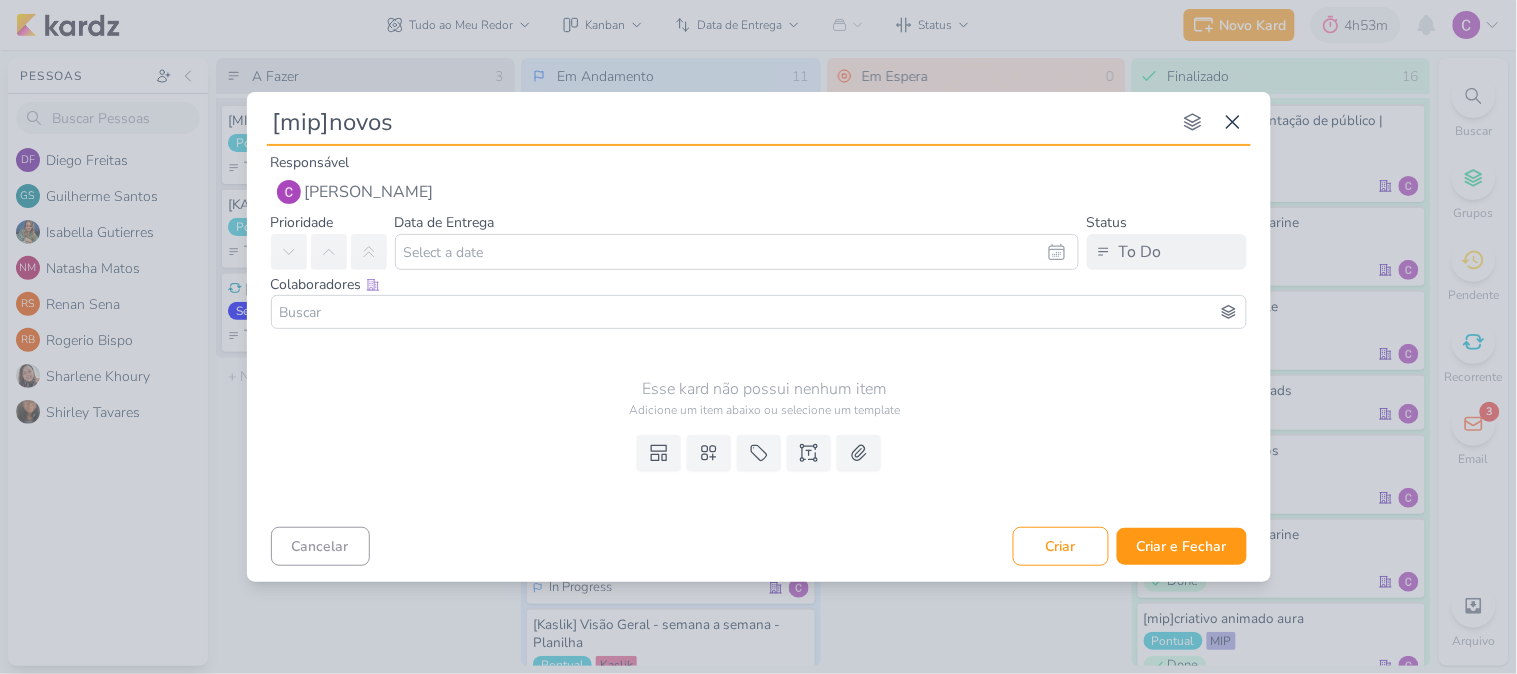 type 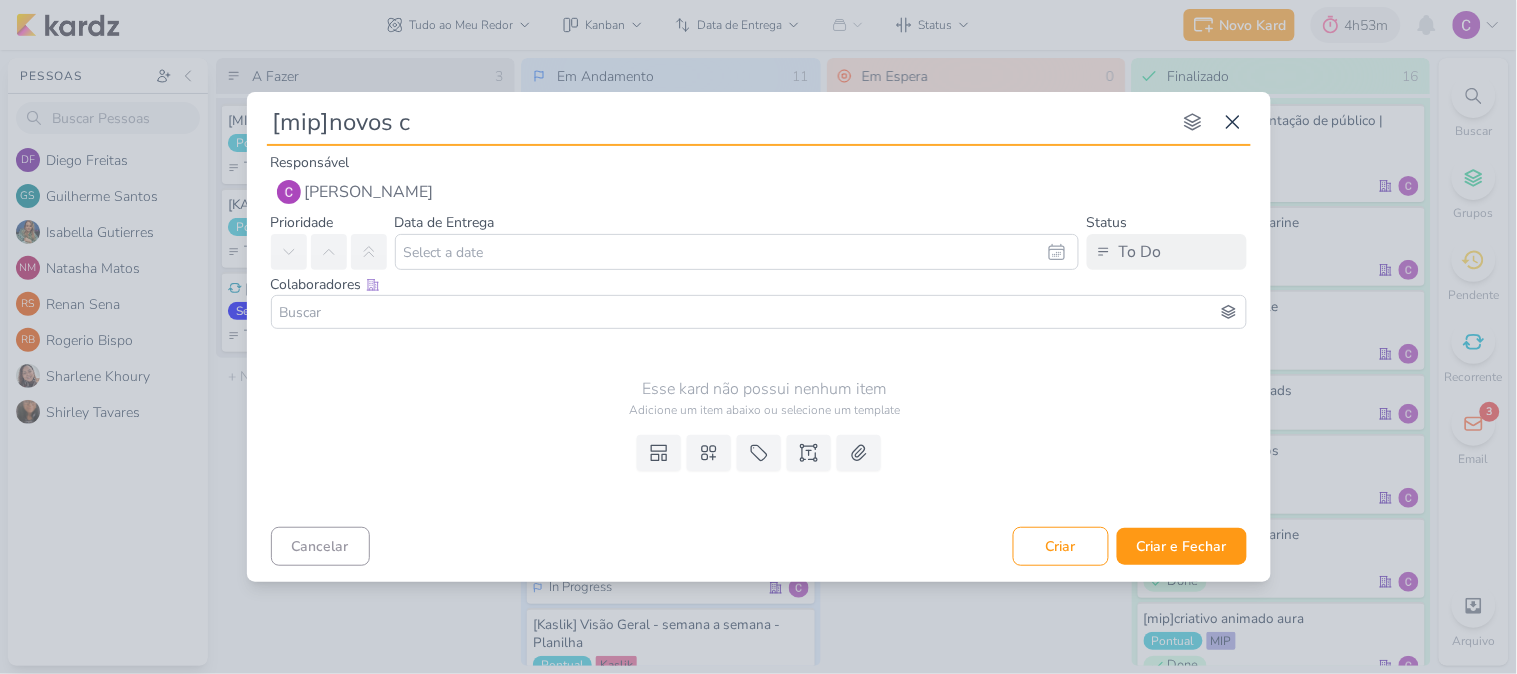 type on "[mip]novos cr" 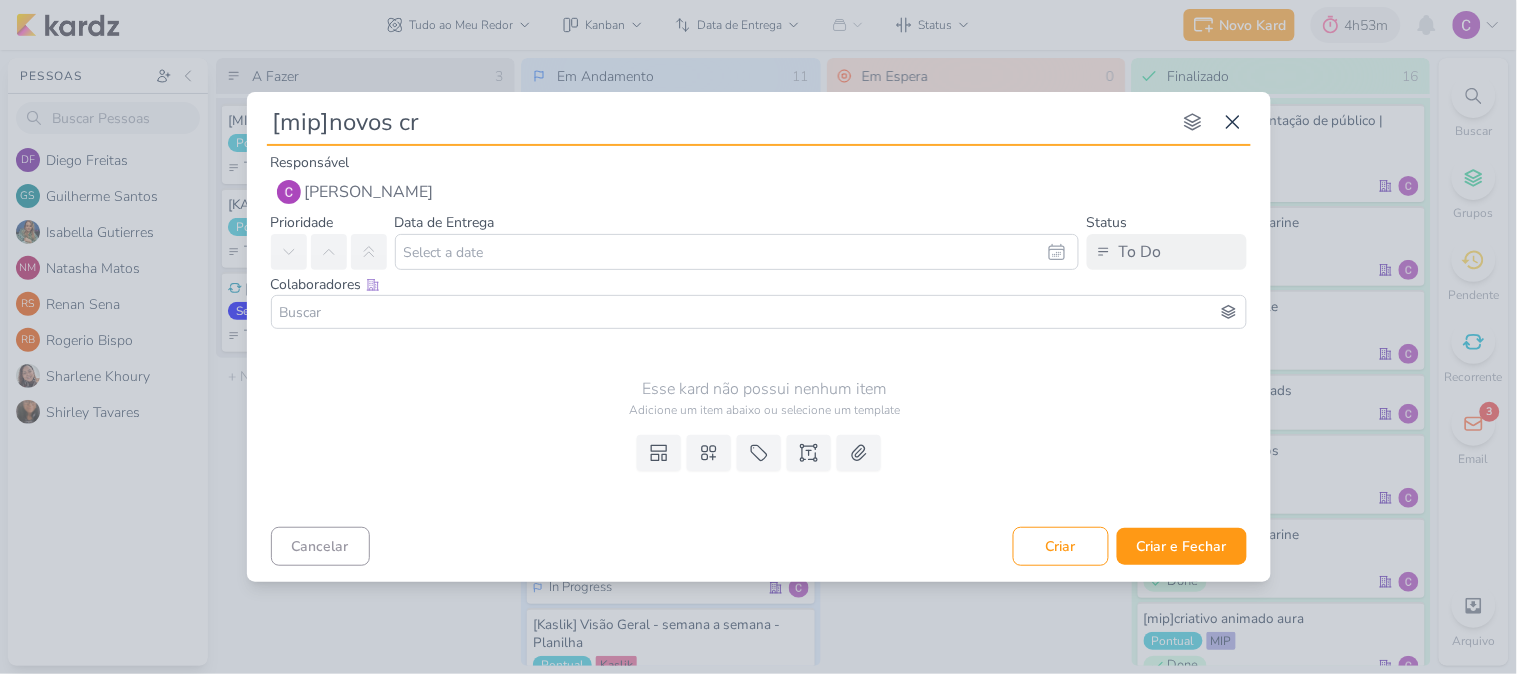 type 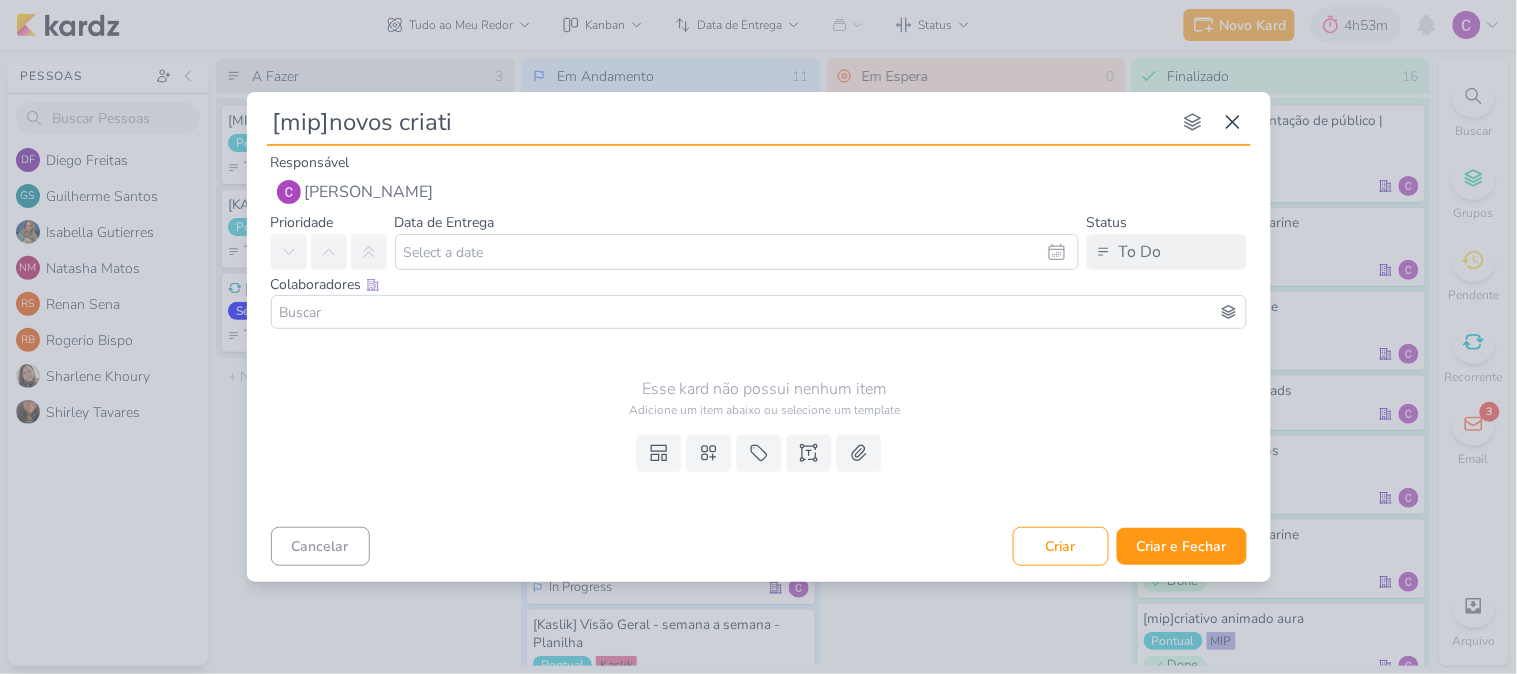 type on "[mip]novos criativ" 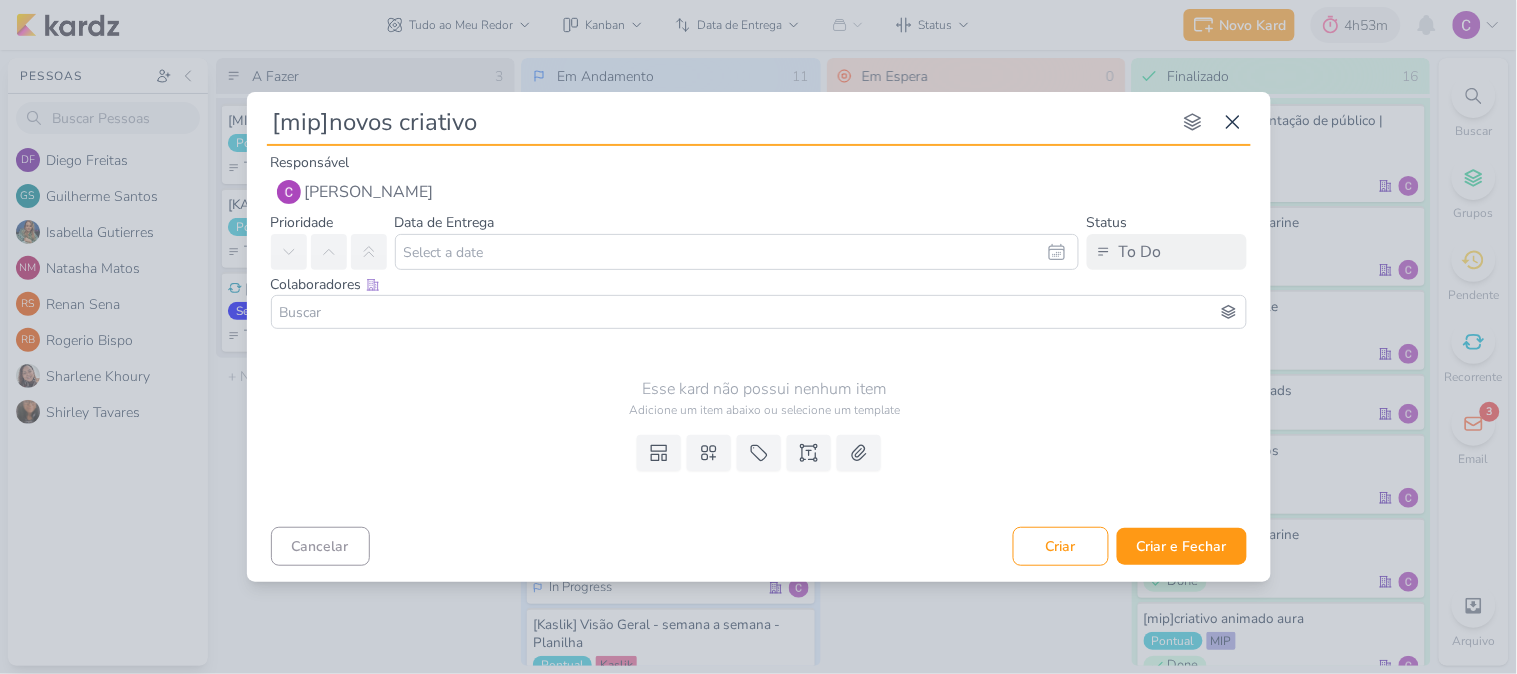 type on "[mip]novos criativos" 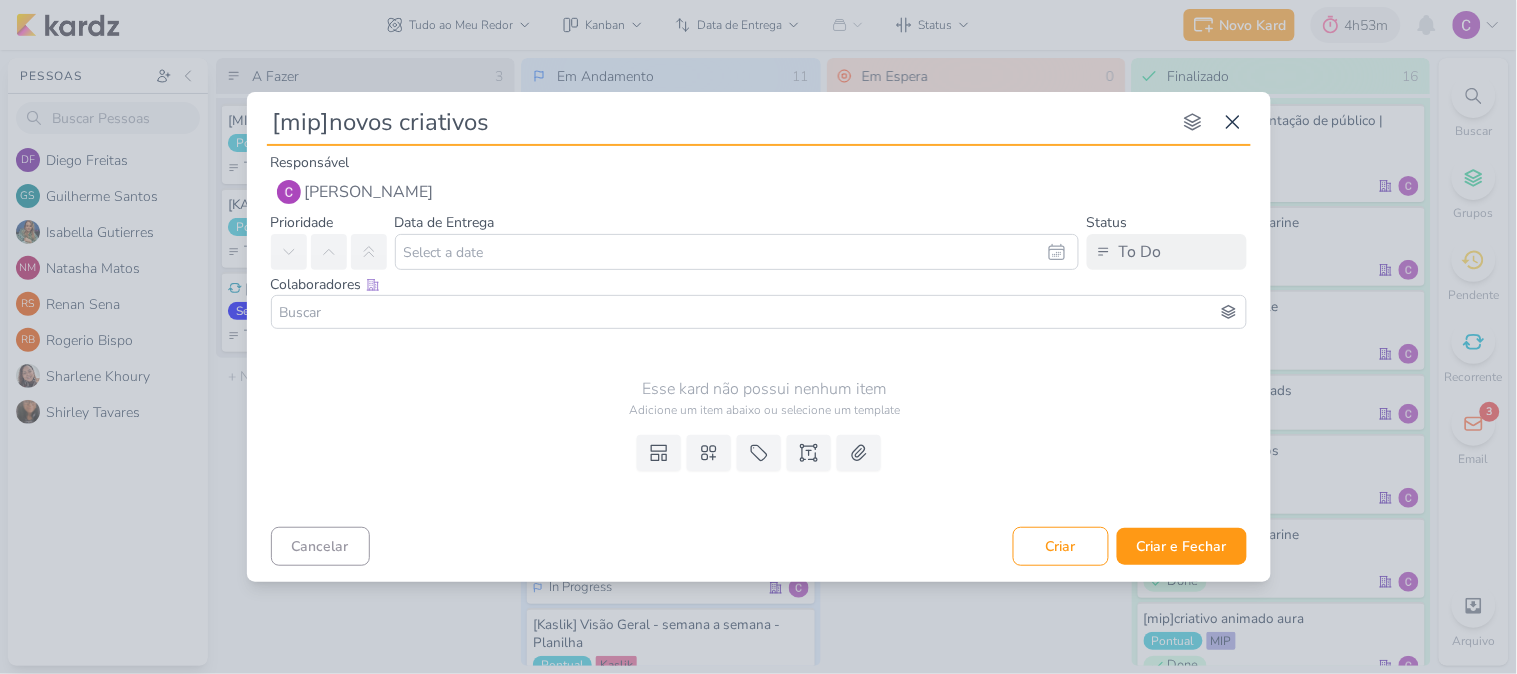 type 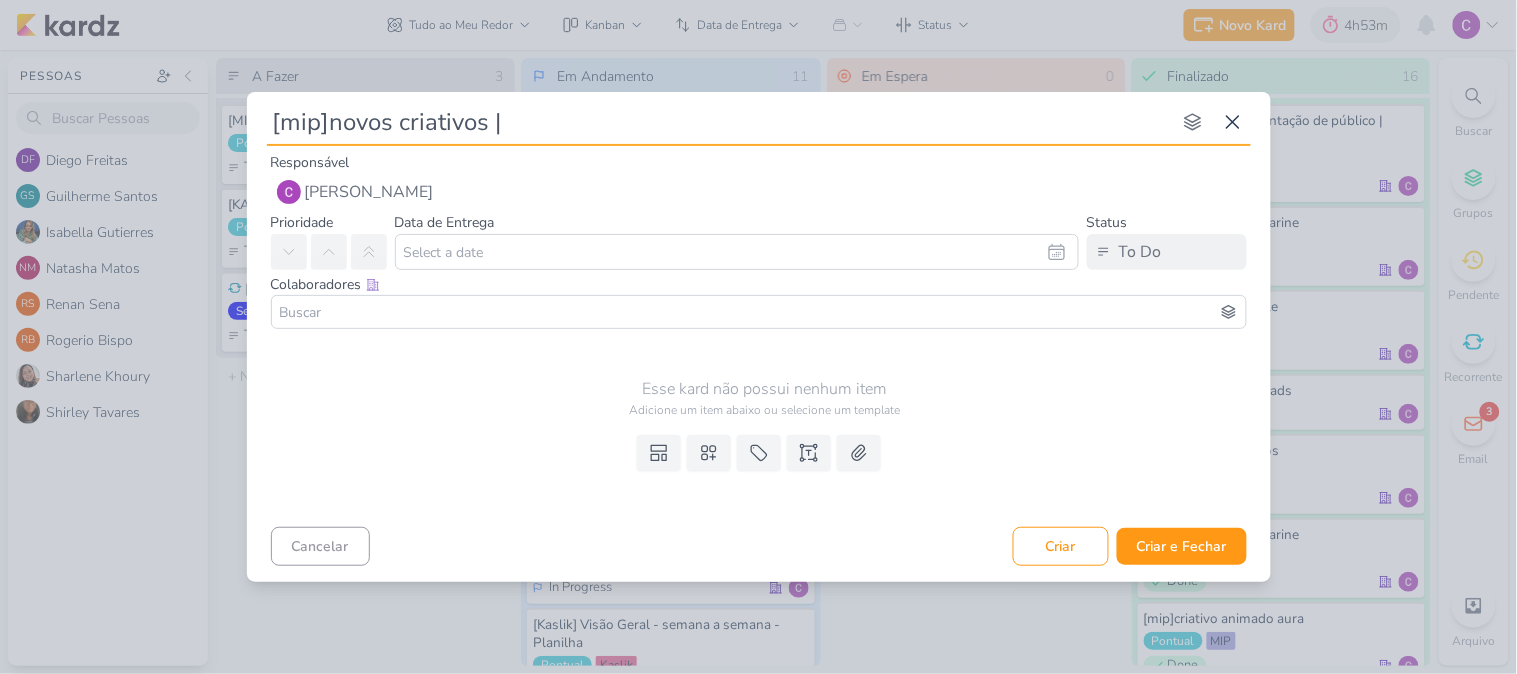 type on "[mip]novos criativos |" 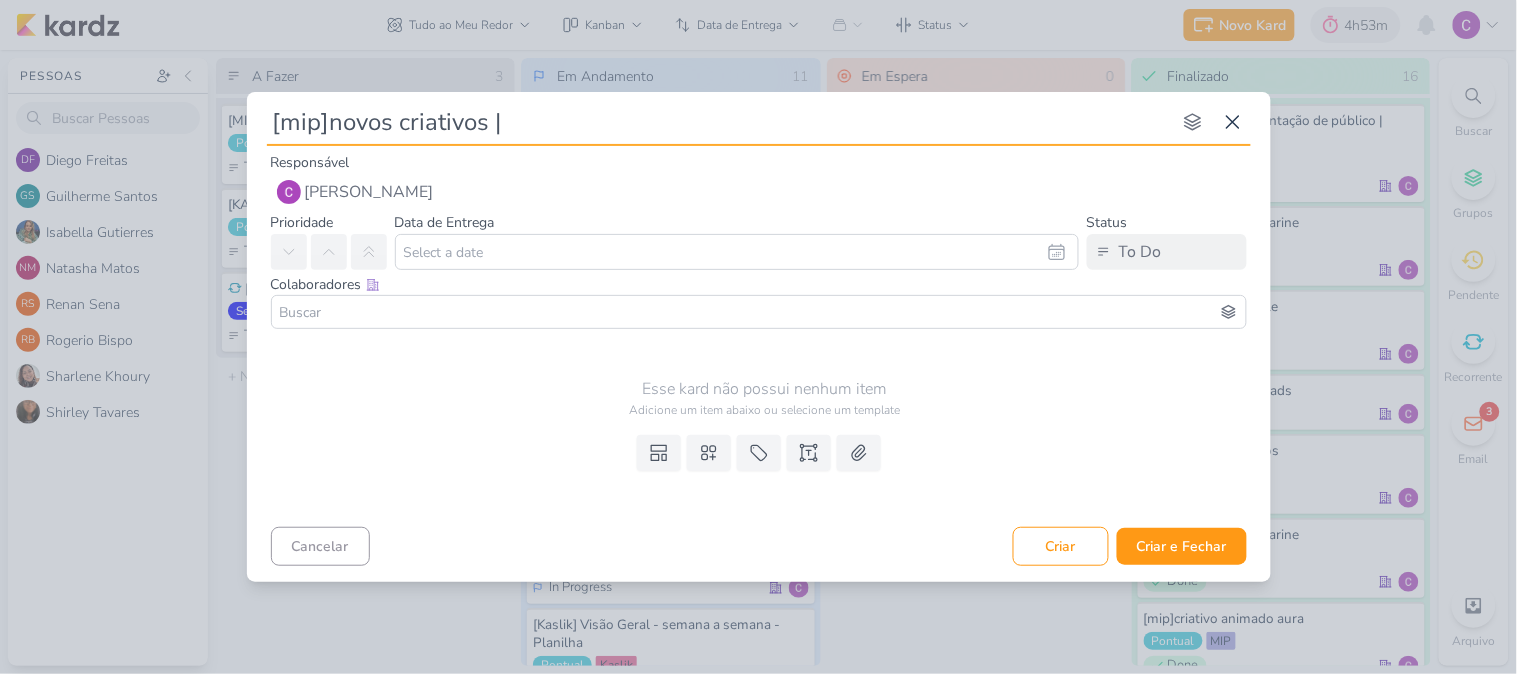 type 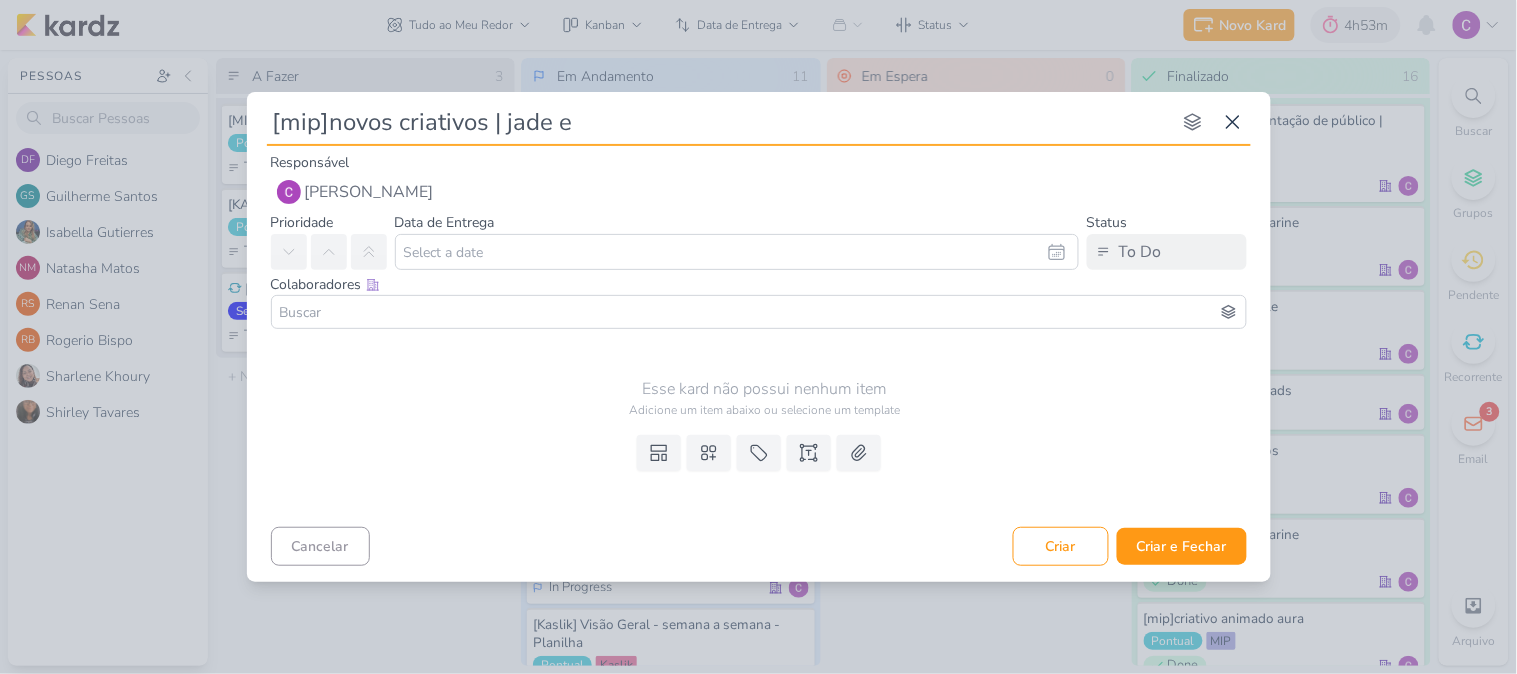 type on "[mip]novos criativos | jade e" 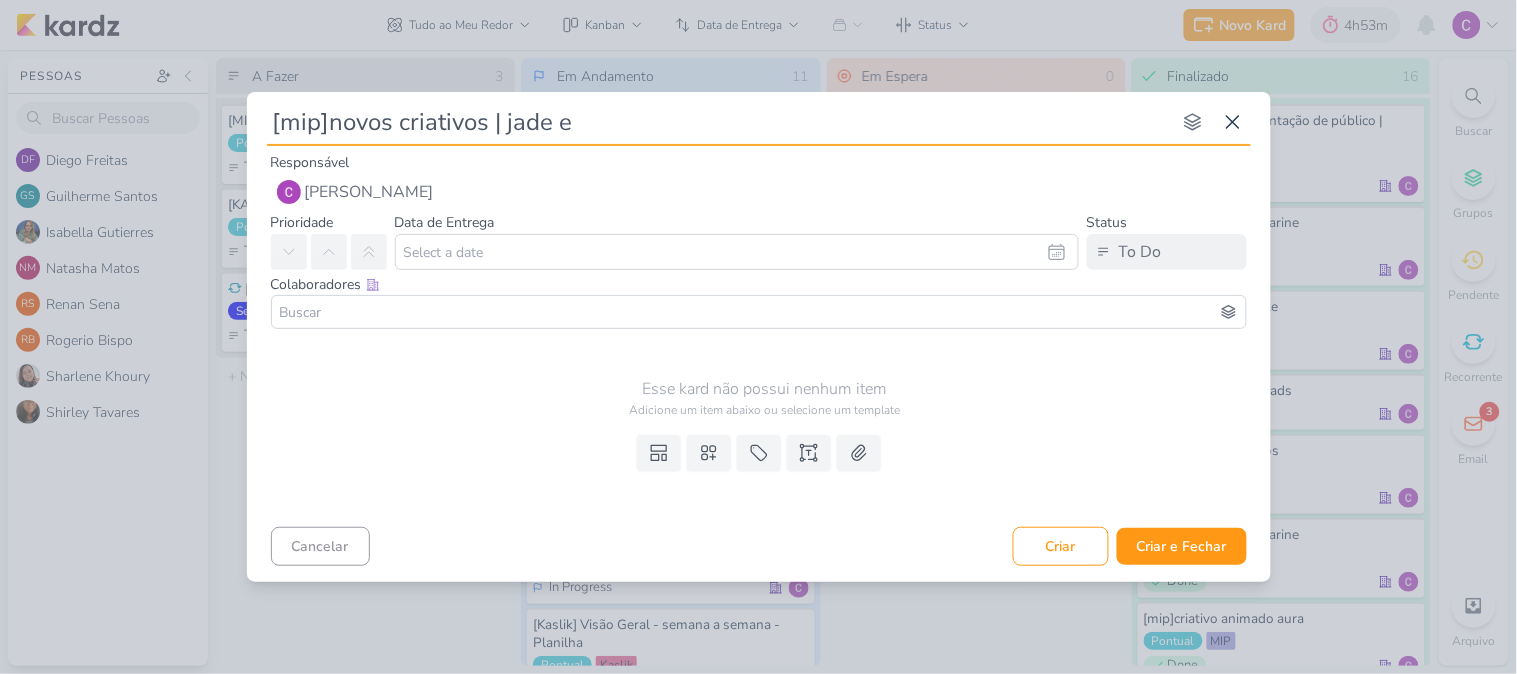 type 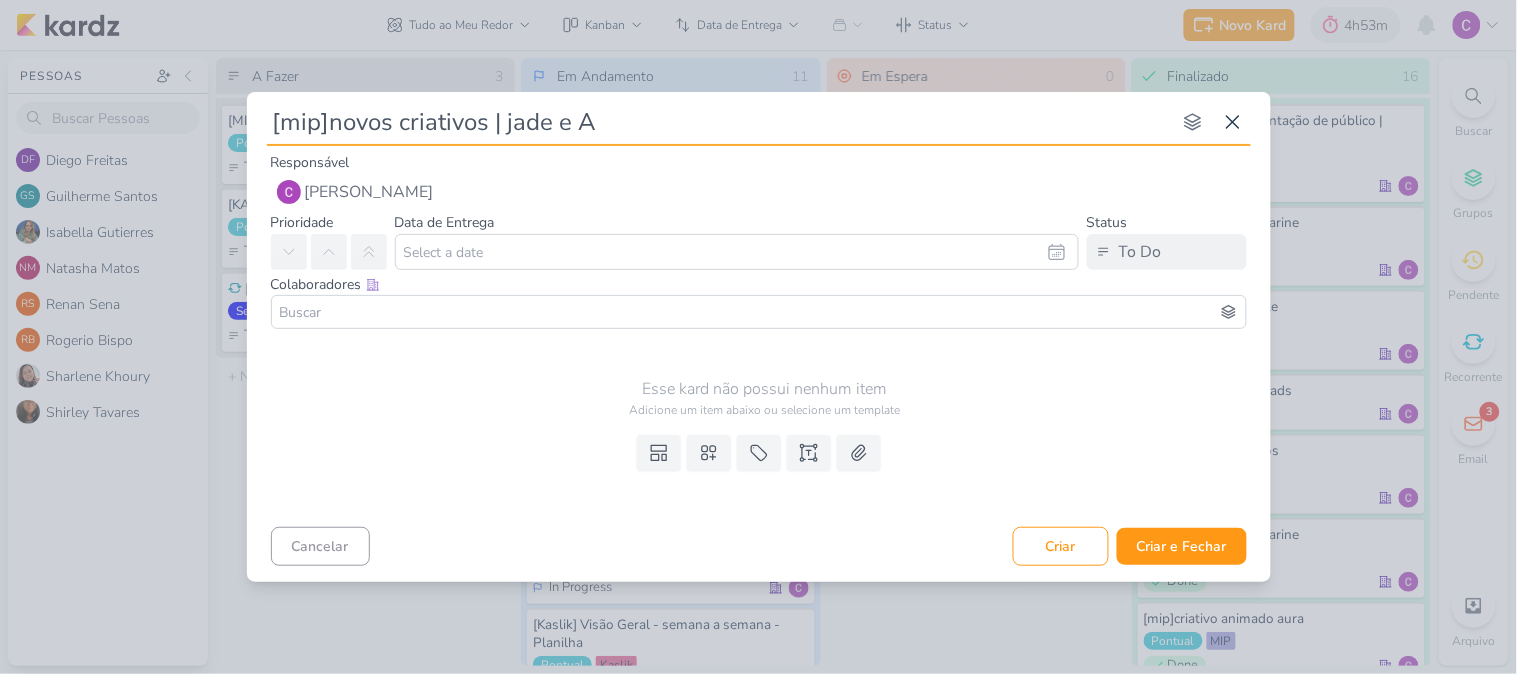 type 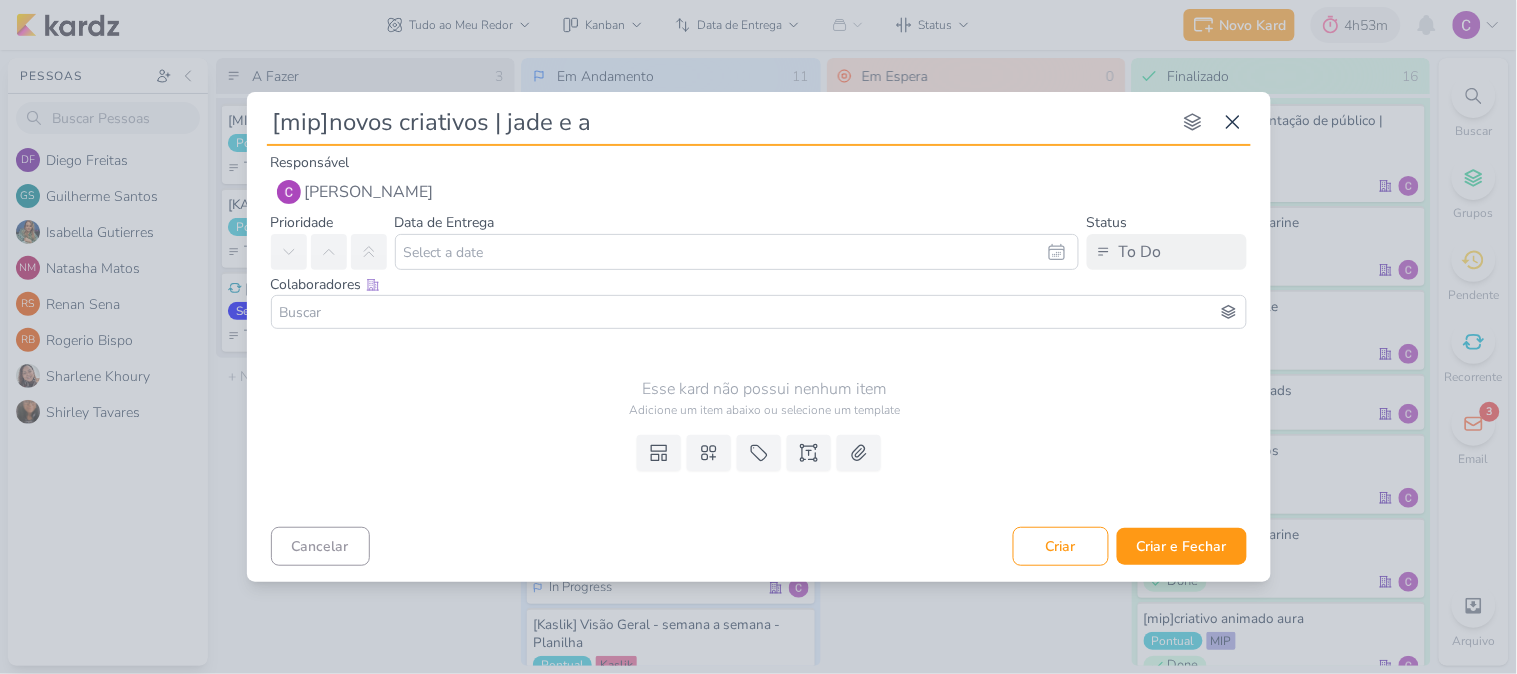 type on "[mip]novos criativos | jade e aa" 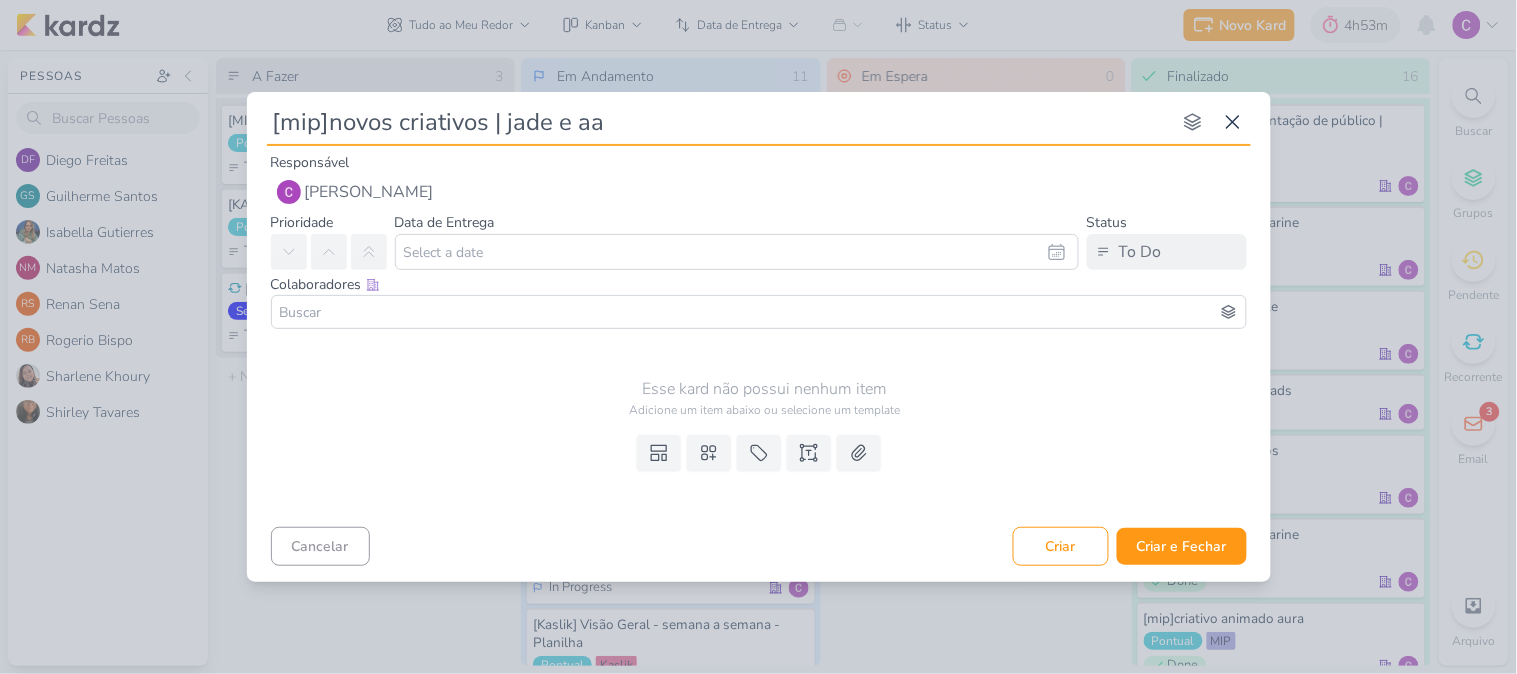 type 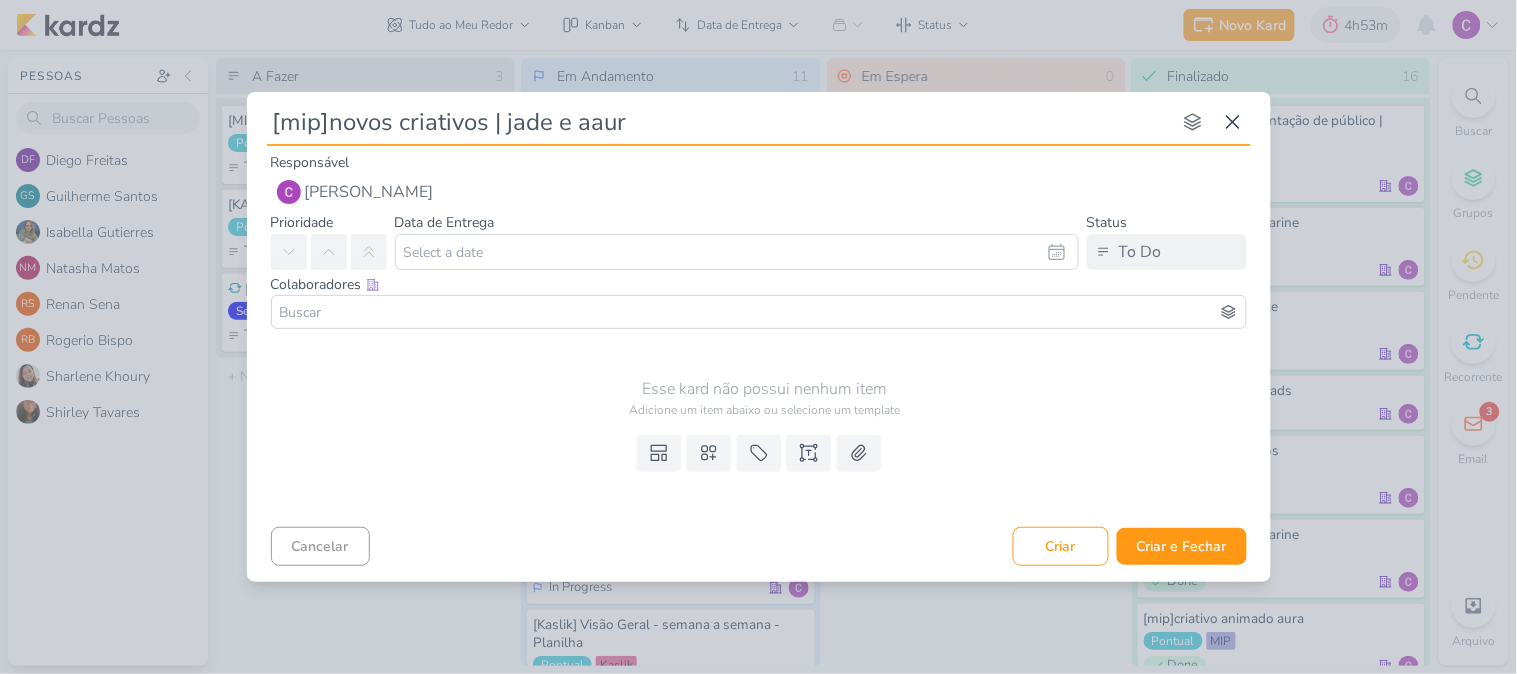 type on "[mip]novos criativos | jade e aaura" 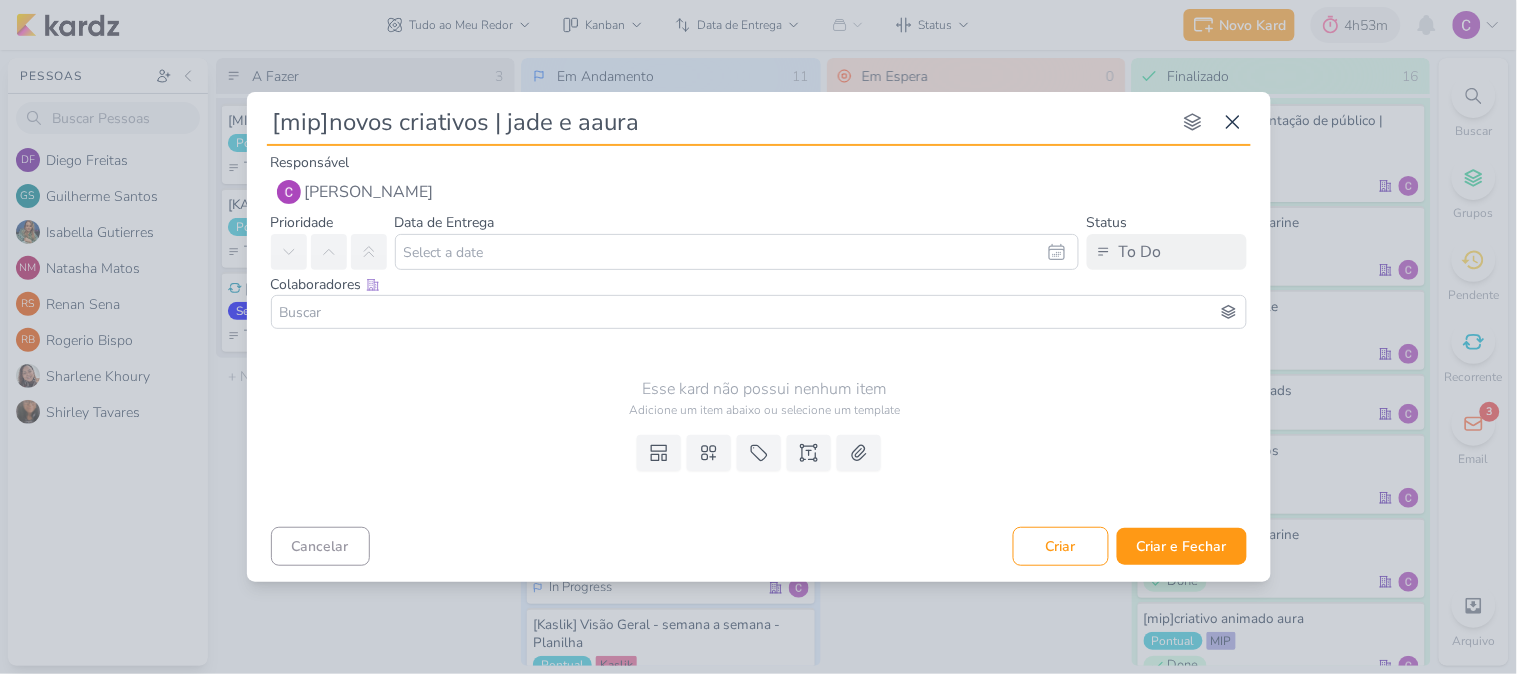 type 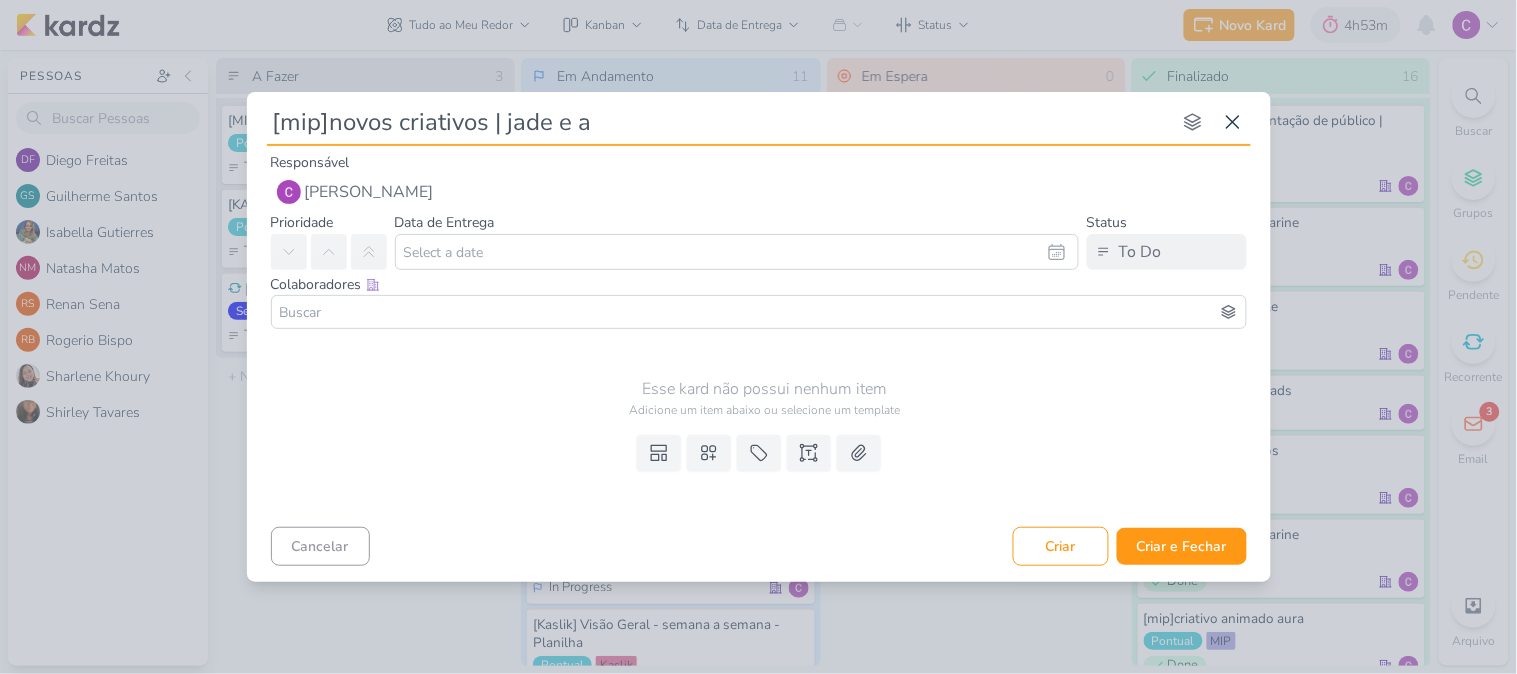 type on "[mip]novos criativos | jade e" 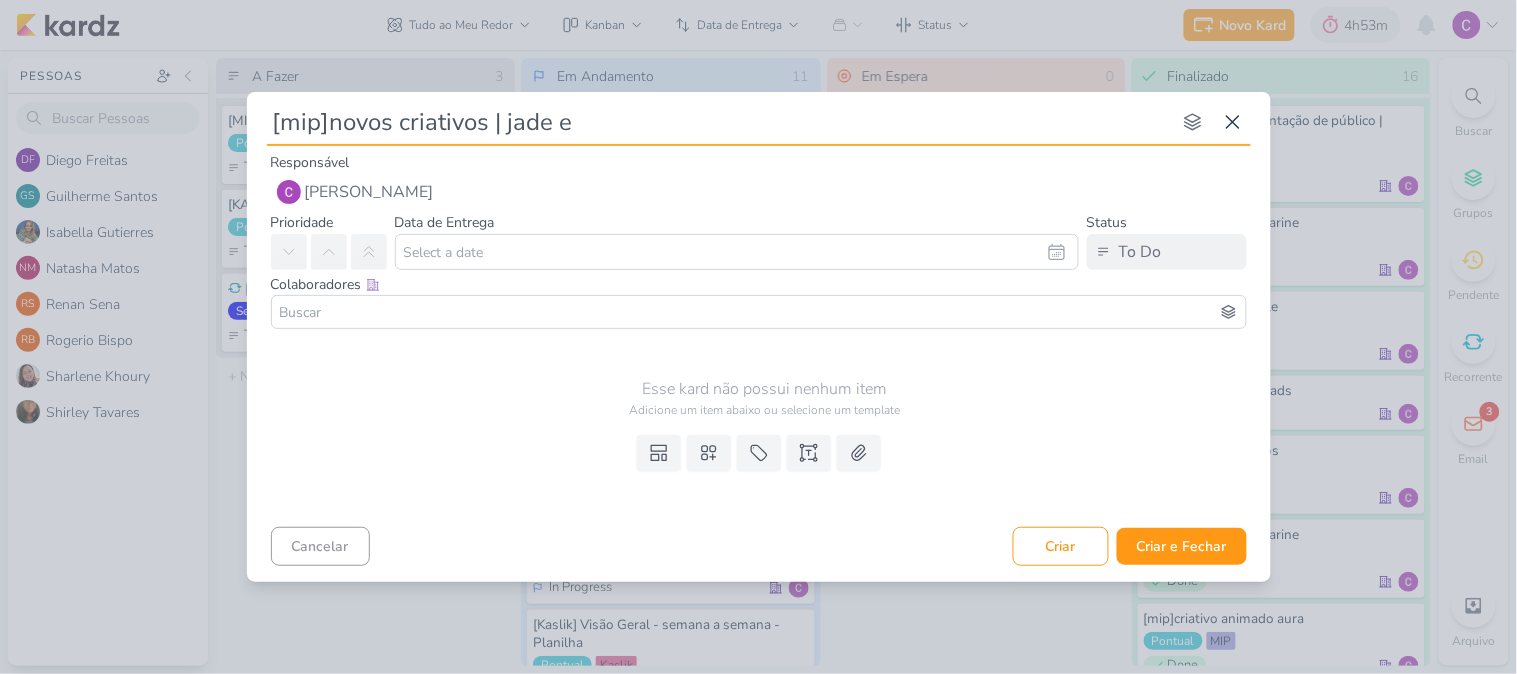 type 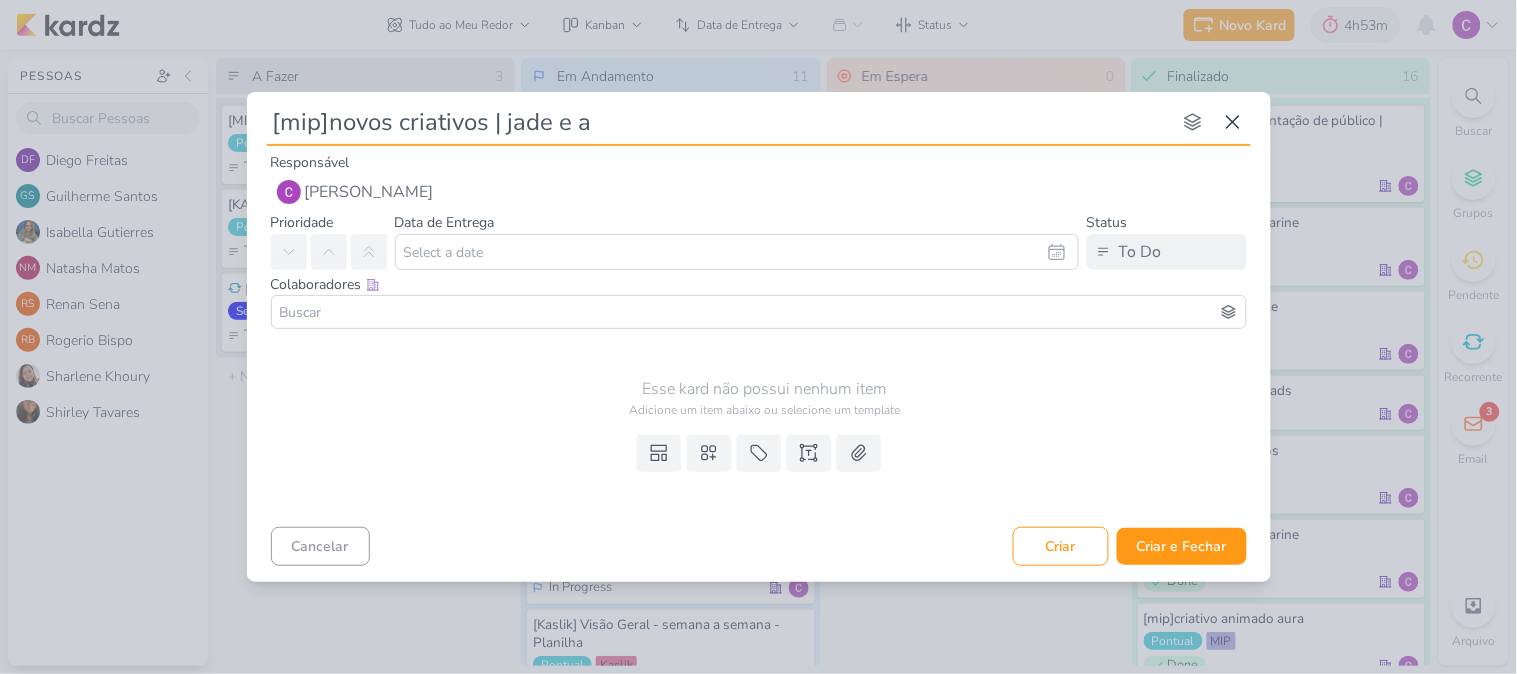 type on "[mip]novos criativos | jade e au" 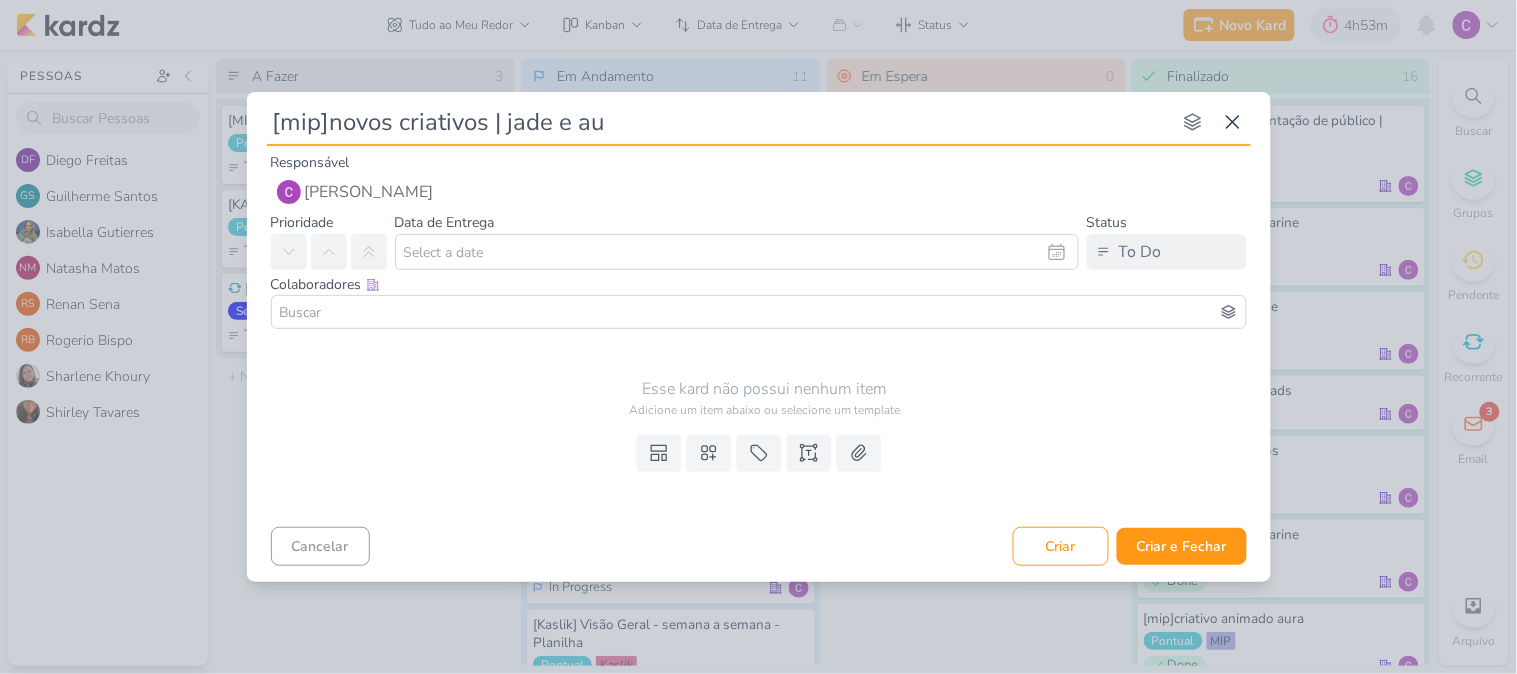 type 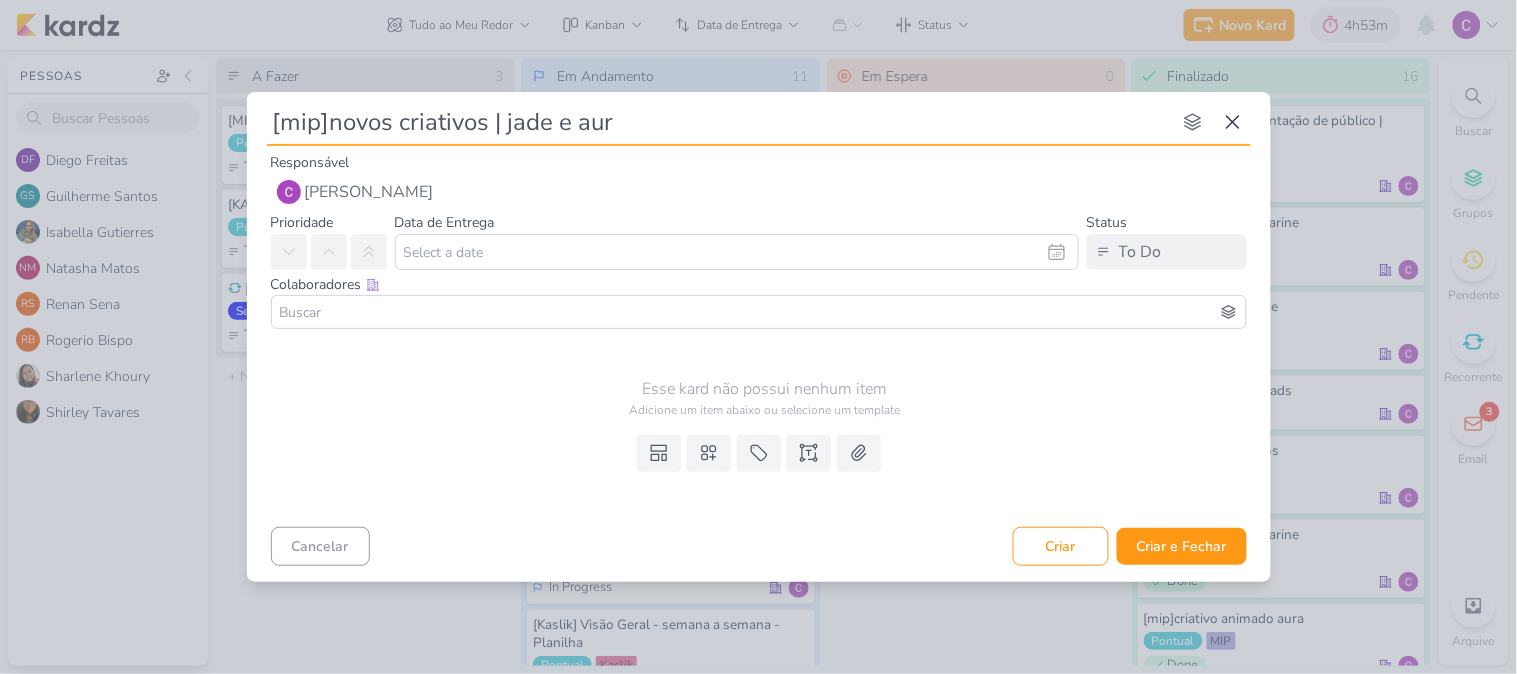 type on "[mip]novos criativos | jade e aura" 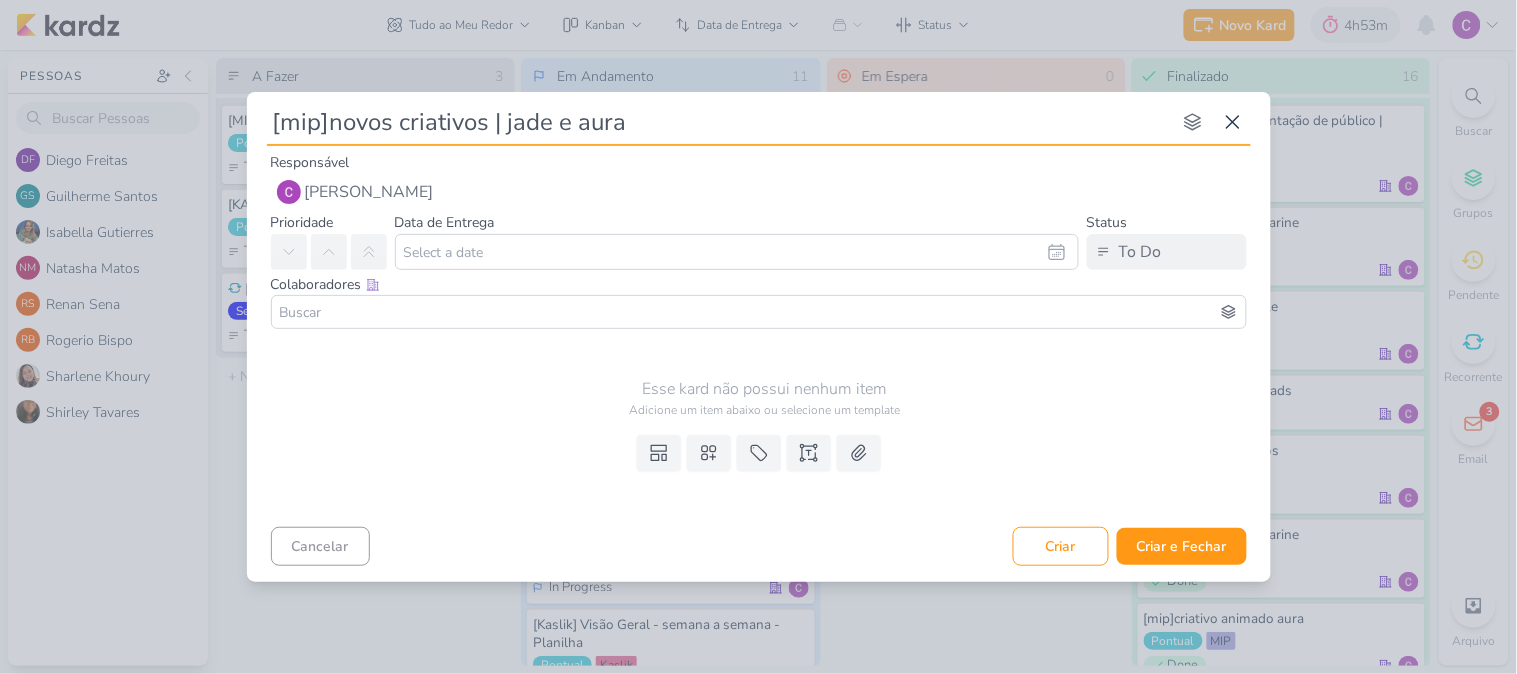 type 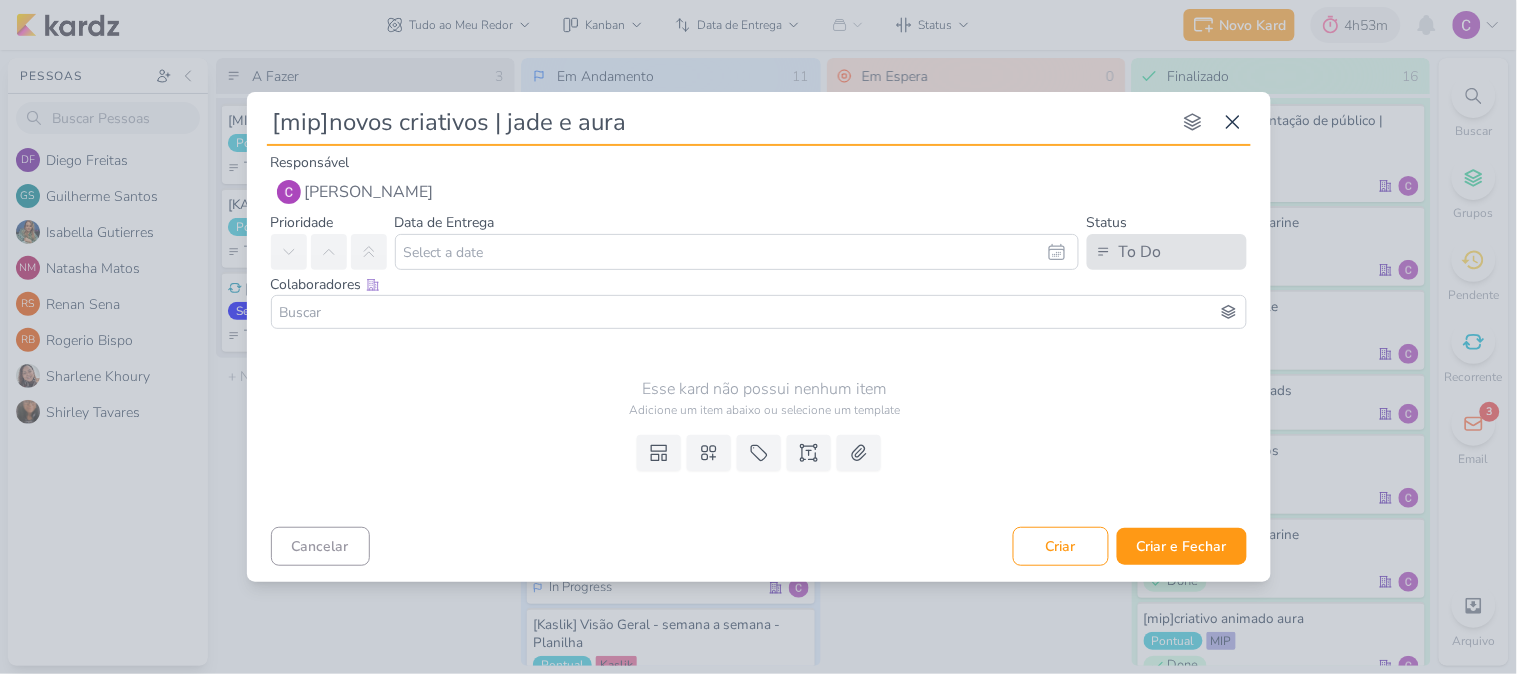 type on "[mip]novos criativos | jade e aura" 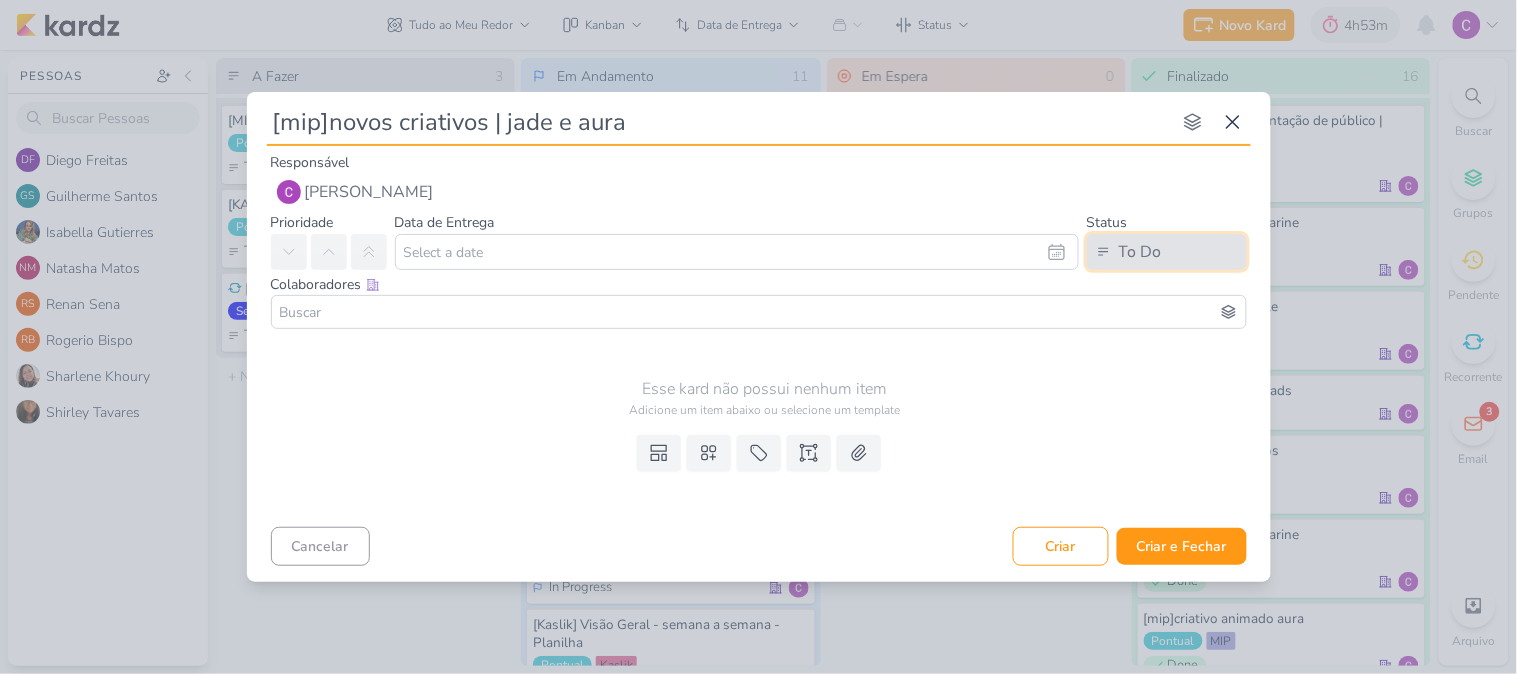 click on "To Do" at bounding box center (1140, 252) 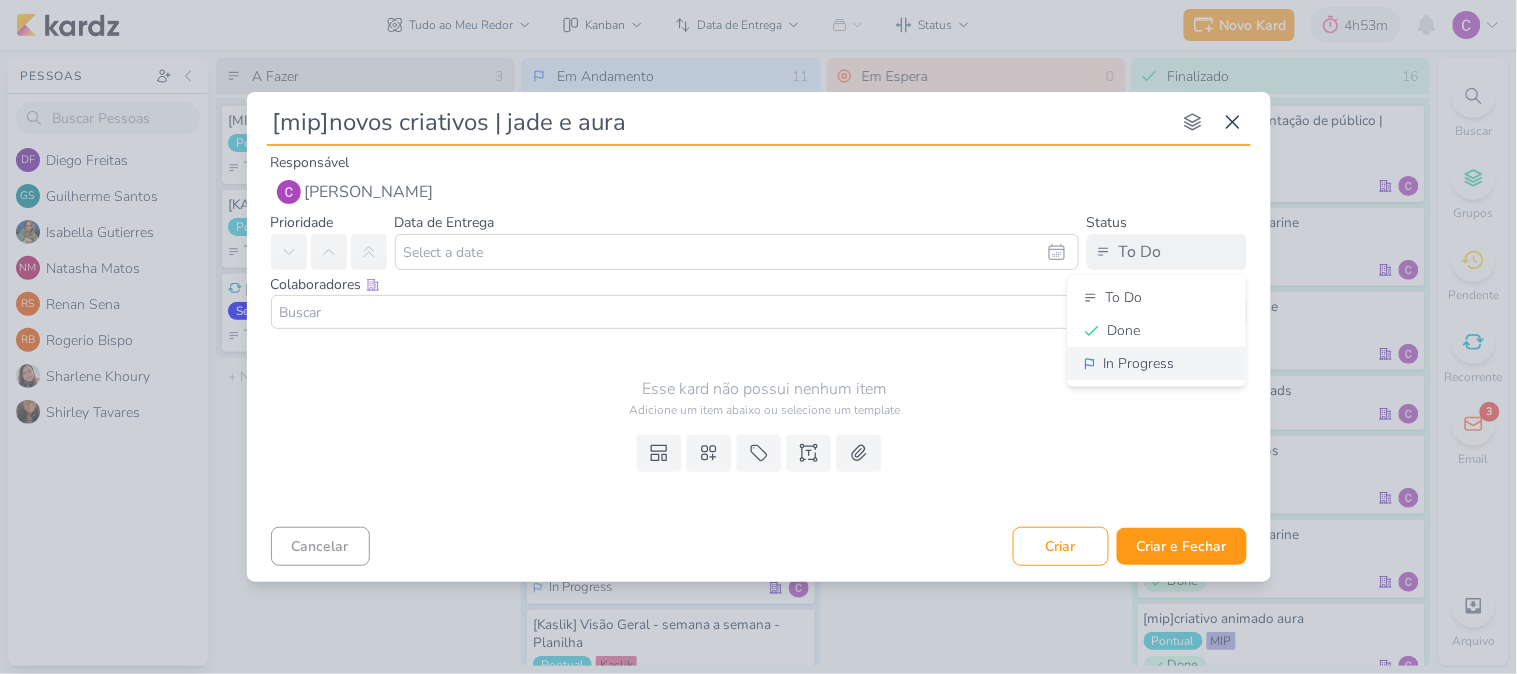 click on "In Progress" at bounding box center (1139, 363) 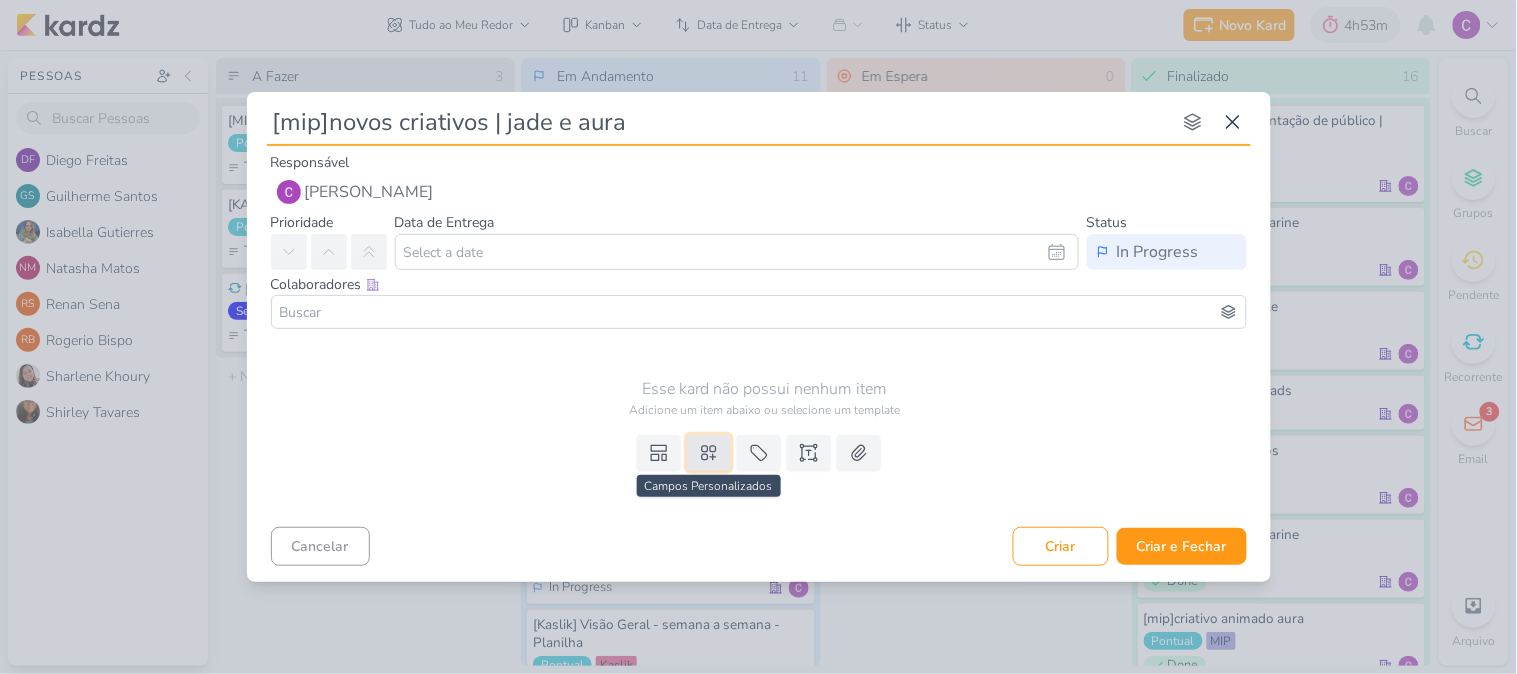 click 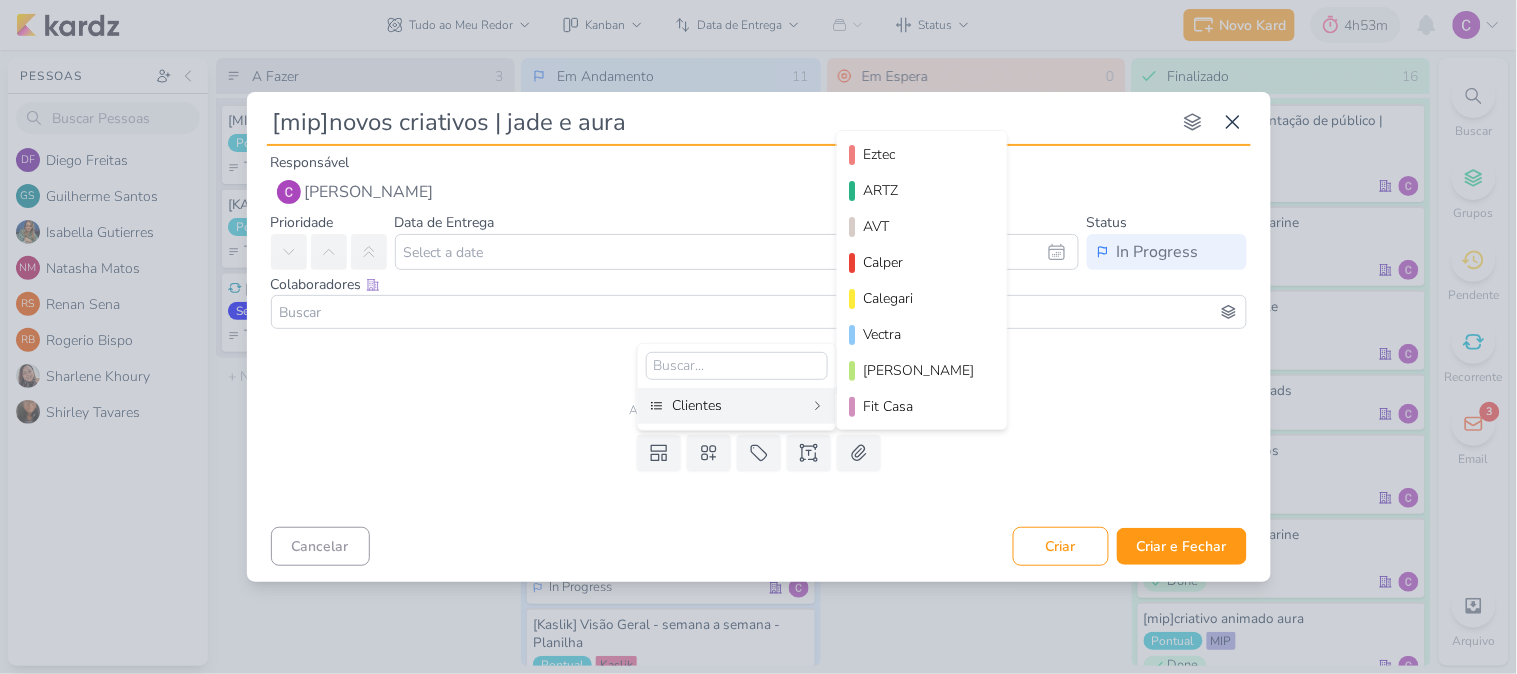 click on "Clientes" at bounding box center (738, 405) 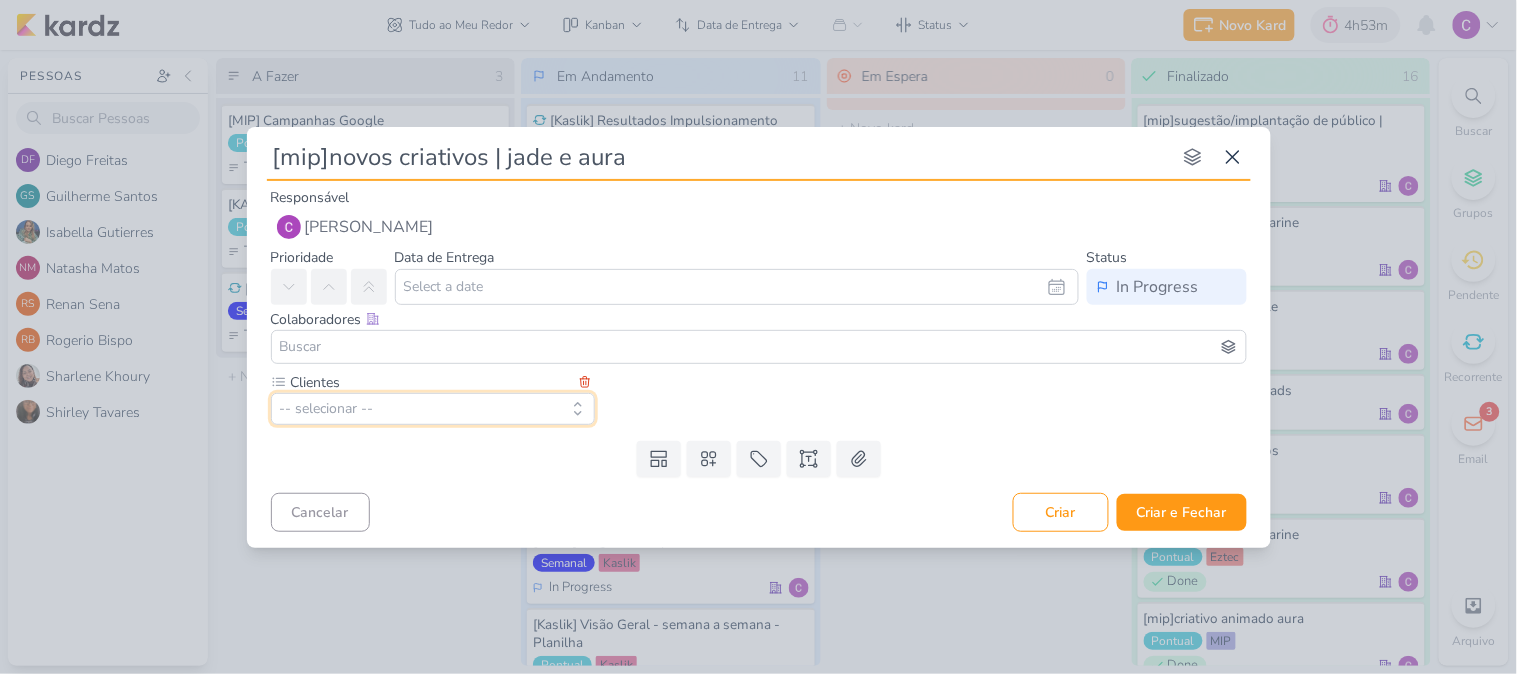 click on "-- selecionar --" at bounding box center (433, 409) 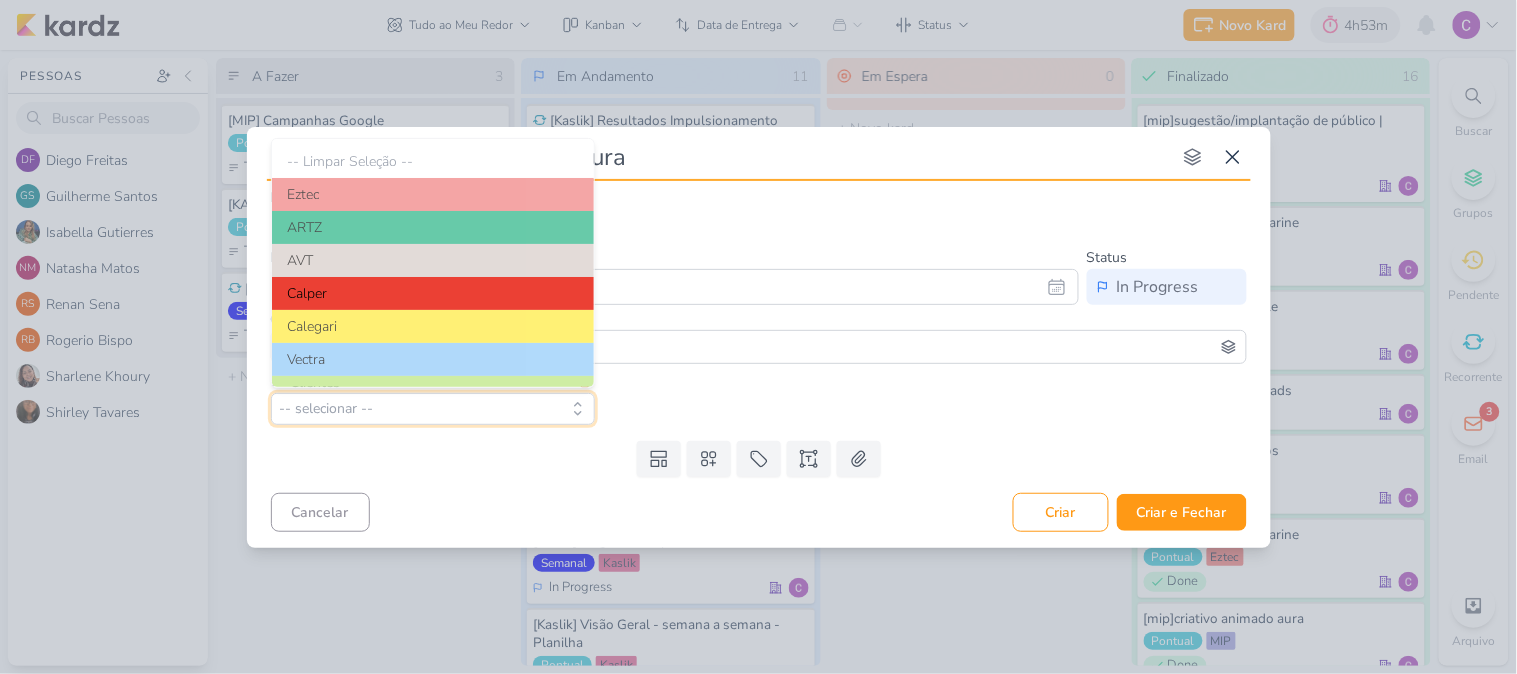 scroll, scrollTop: 324, scrollLeft: 0, axis: vertical 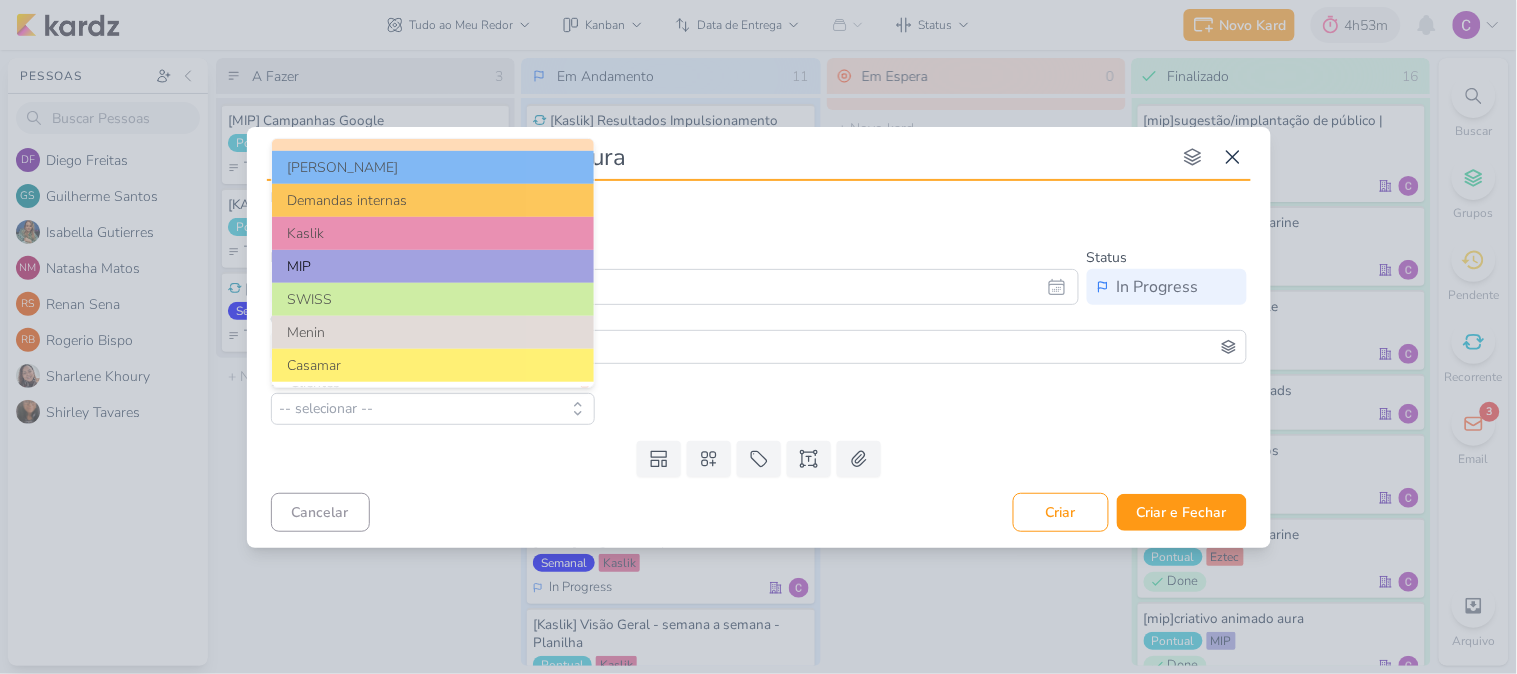click on "MIP" at bounding box center [433, 266] 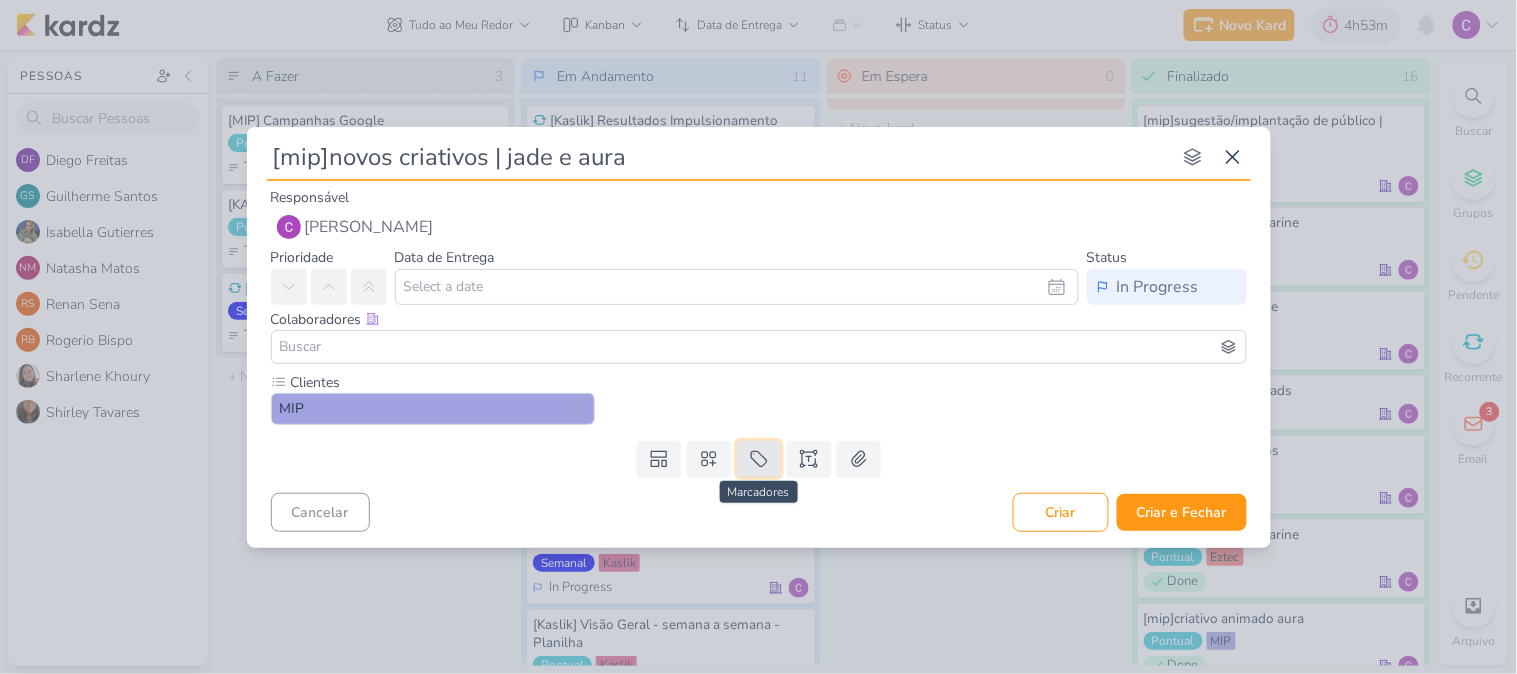 click at bounding box center (759, 459) 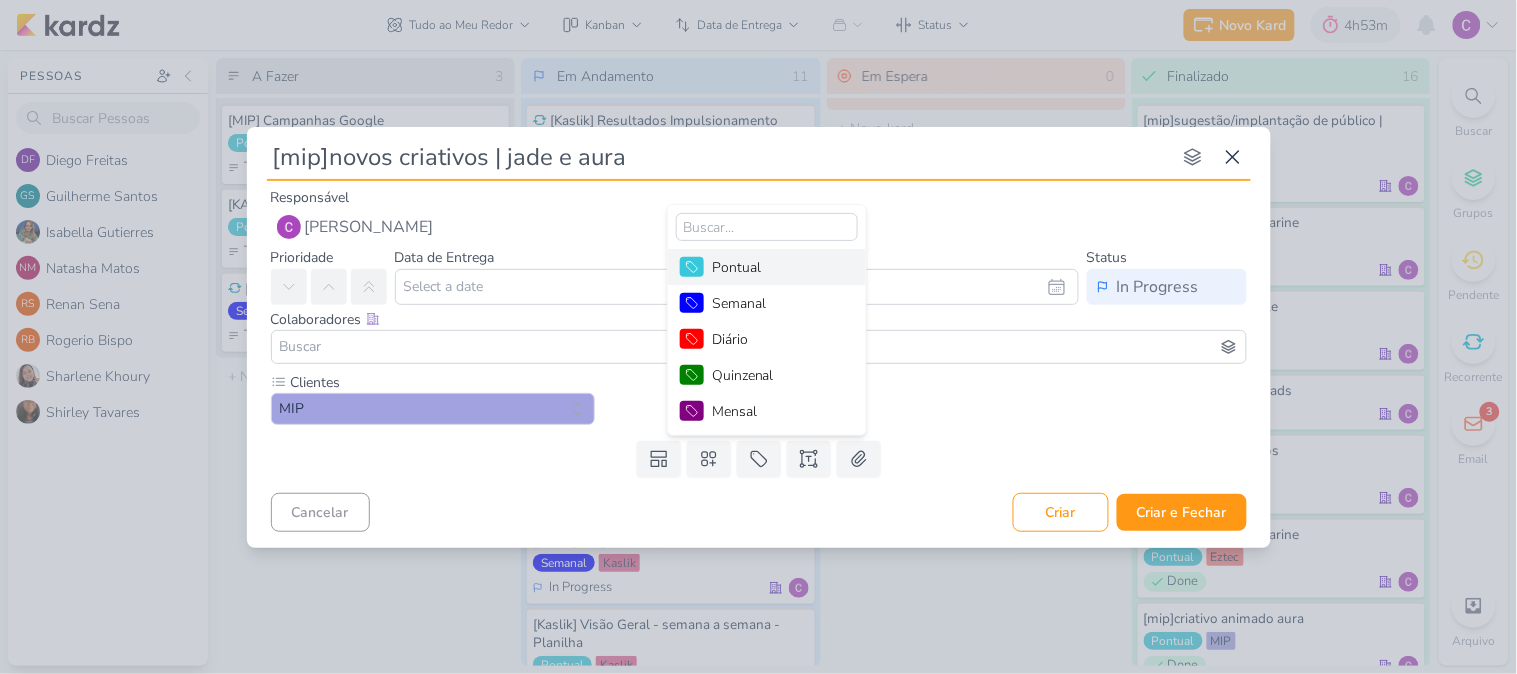 click on "Pontual" at bounding box center [777, 267] 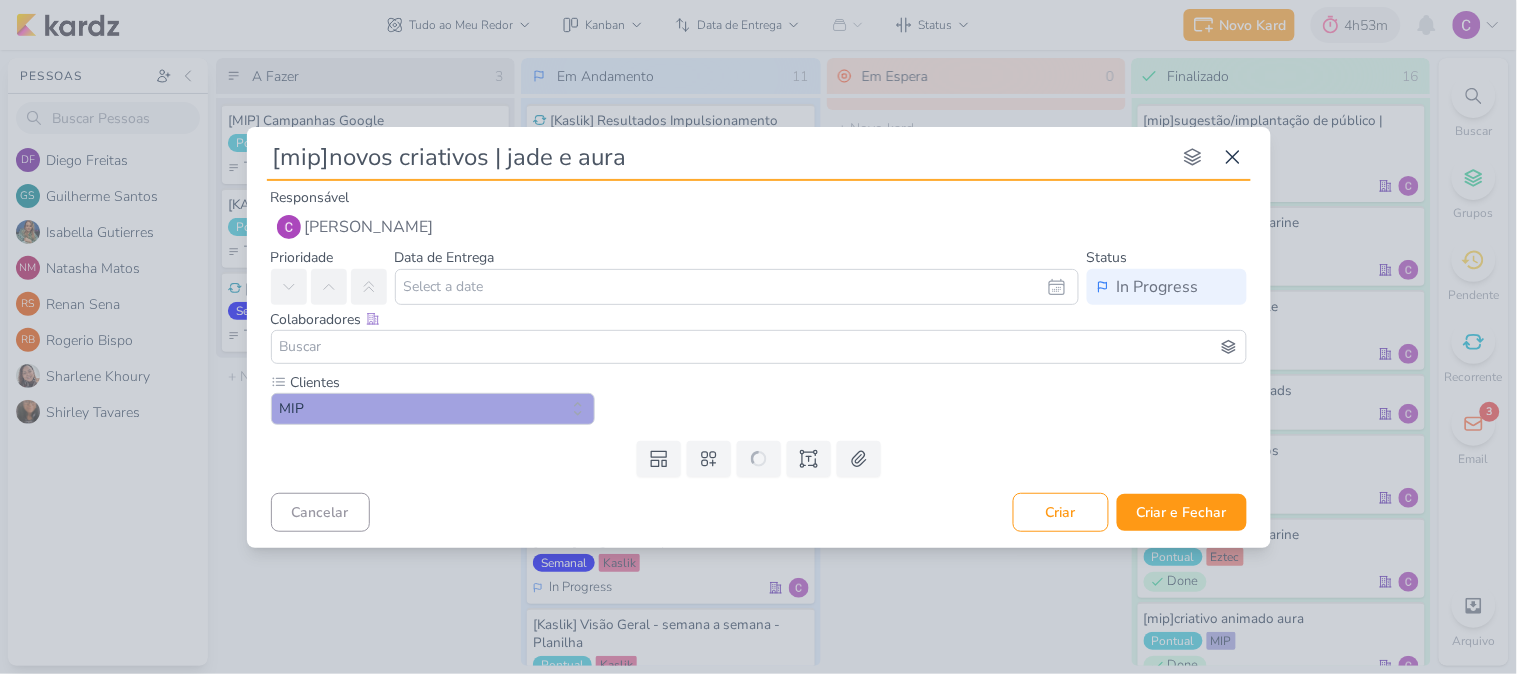 type 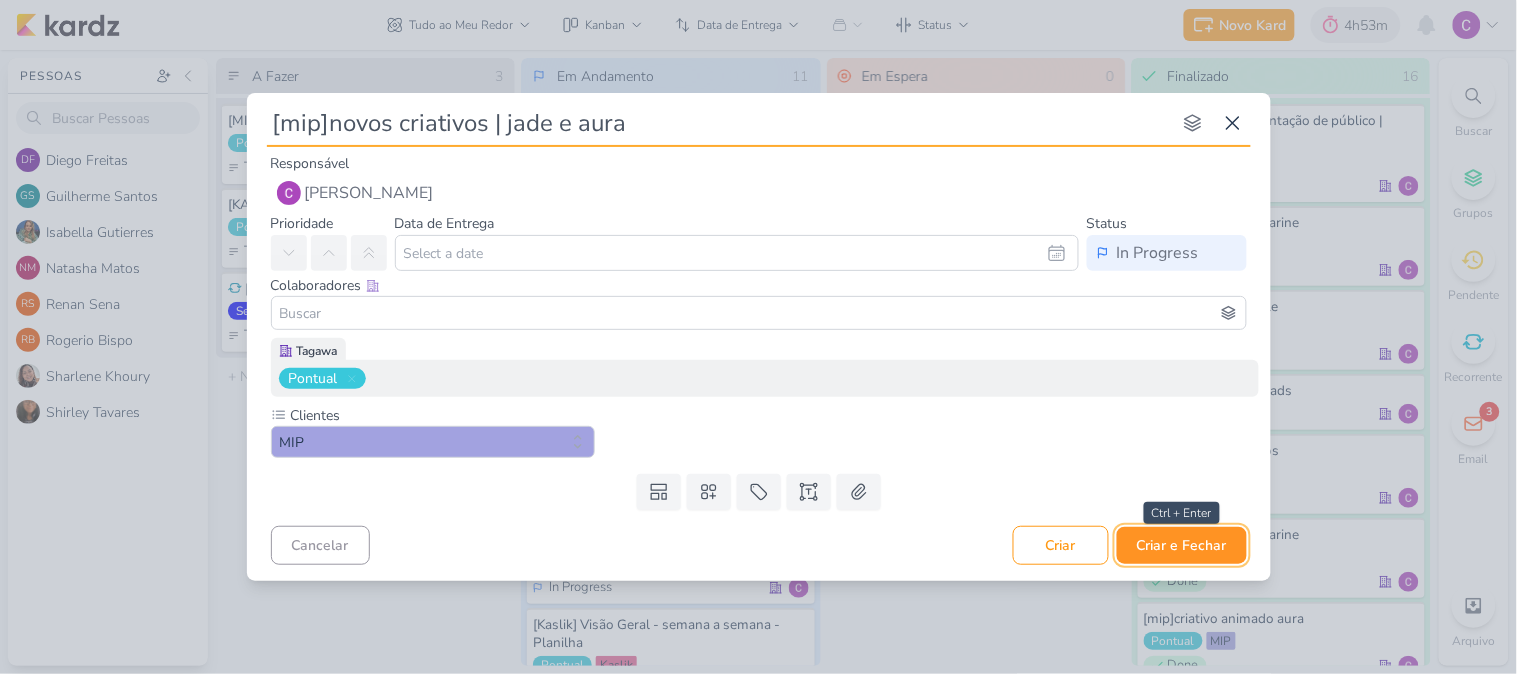 click on "Criar e Fechar" at bounding box center (1182, 545) 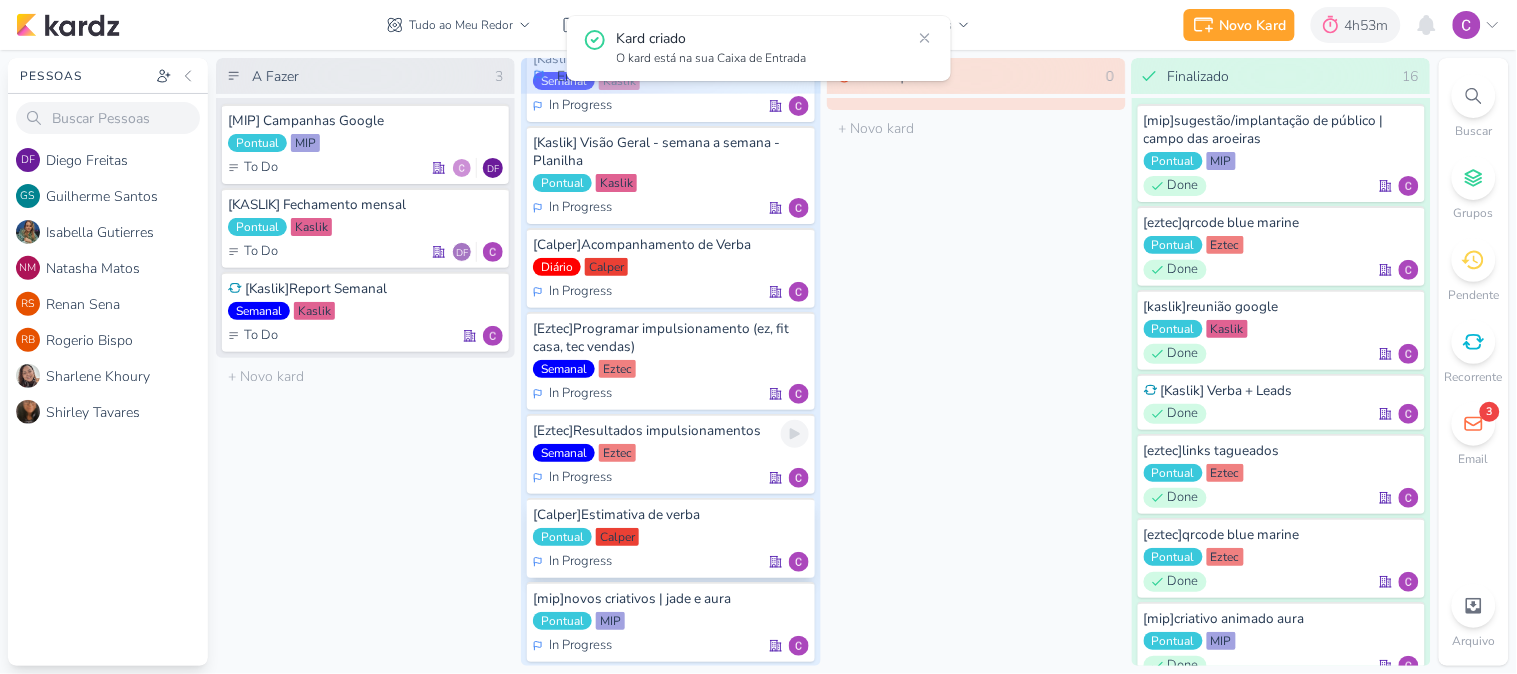 scroll, scrollTop: 508, scrollLeft: 0, axis: vertical 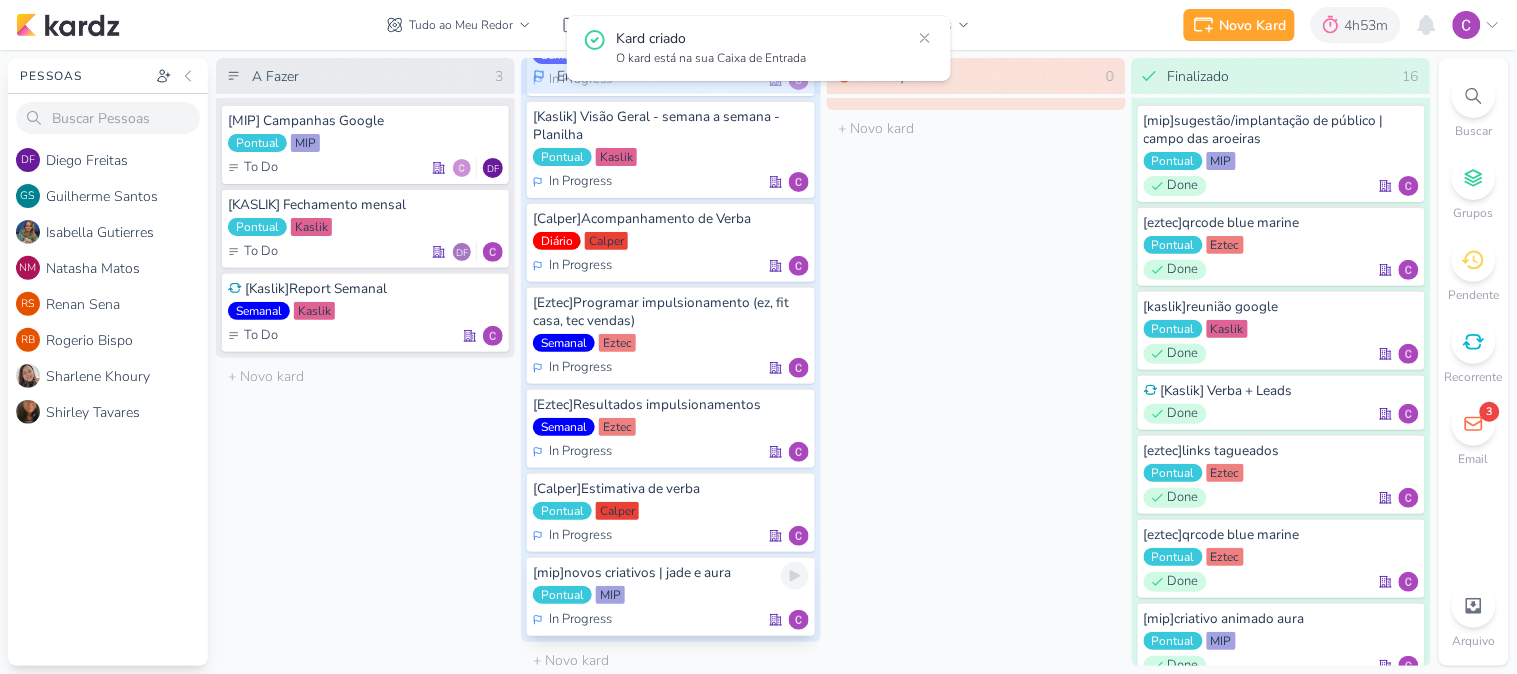 click on "Pontual
MIP" at bounding box center (670, 596) 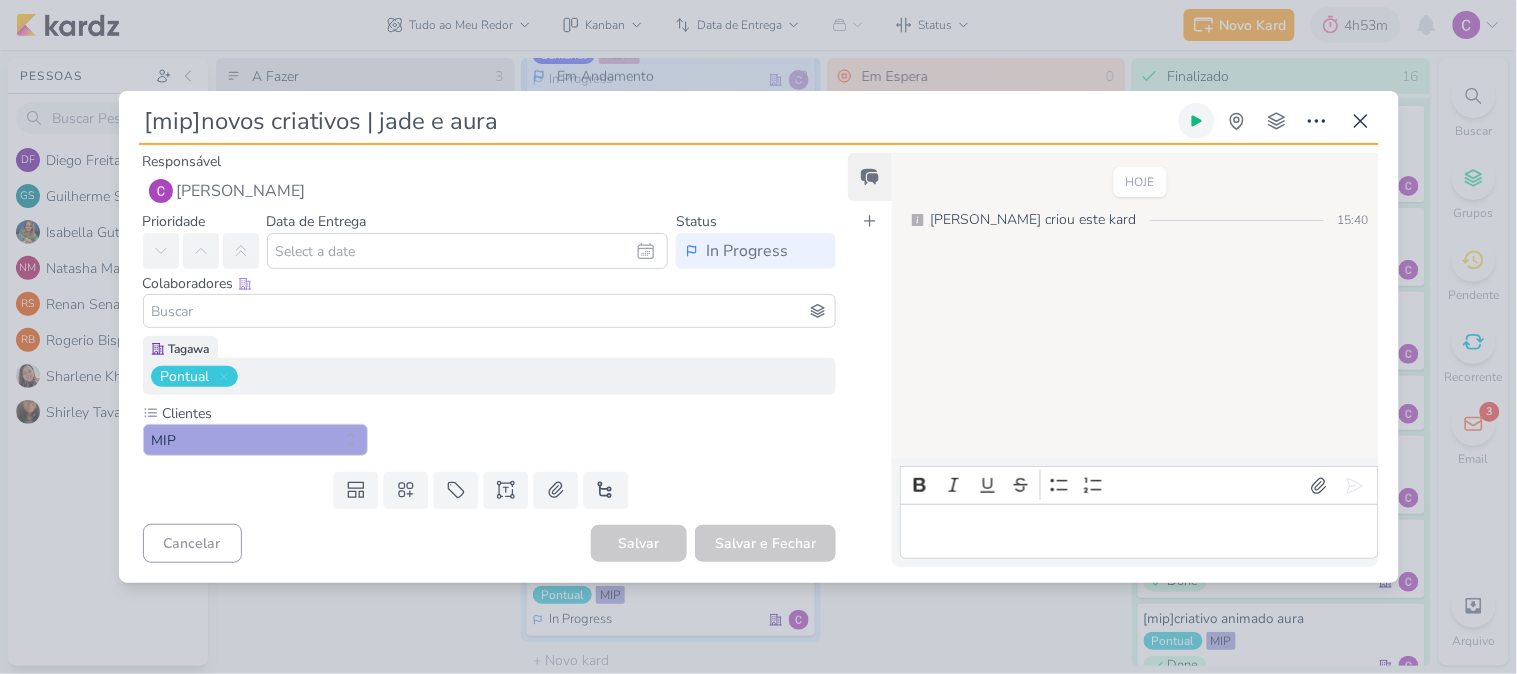 click 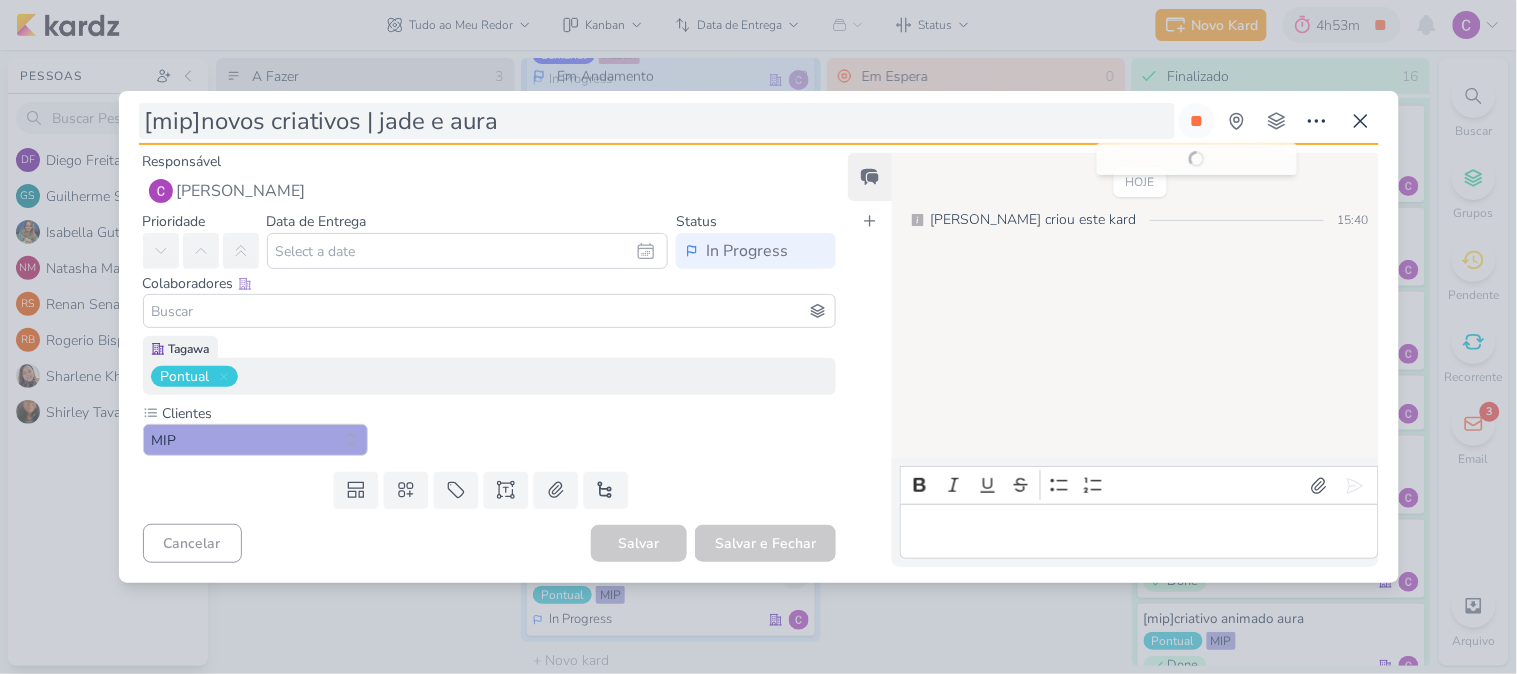 type 